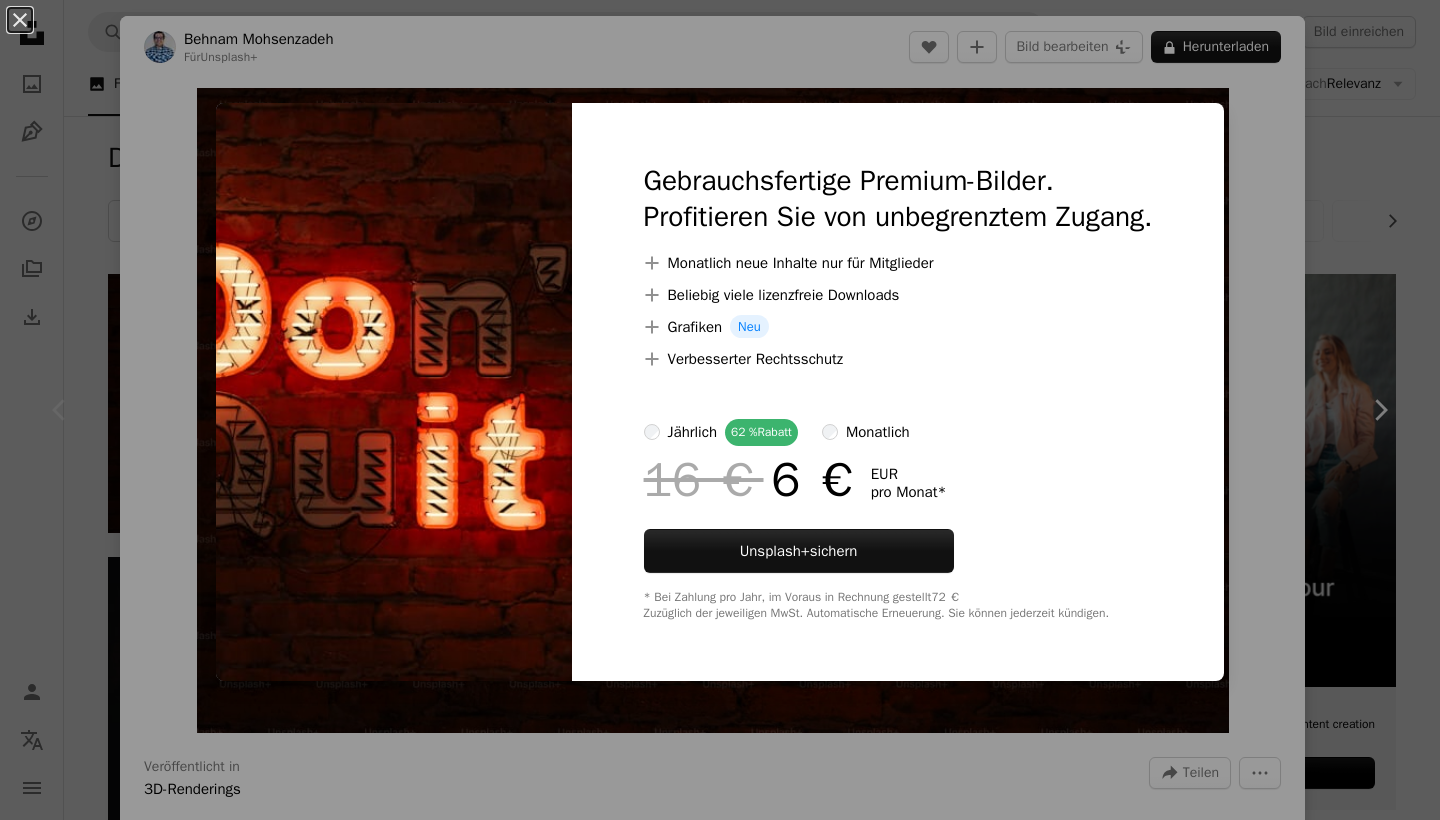 scroll, scrollTop: 0, scrollLeft: 0, axis: both 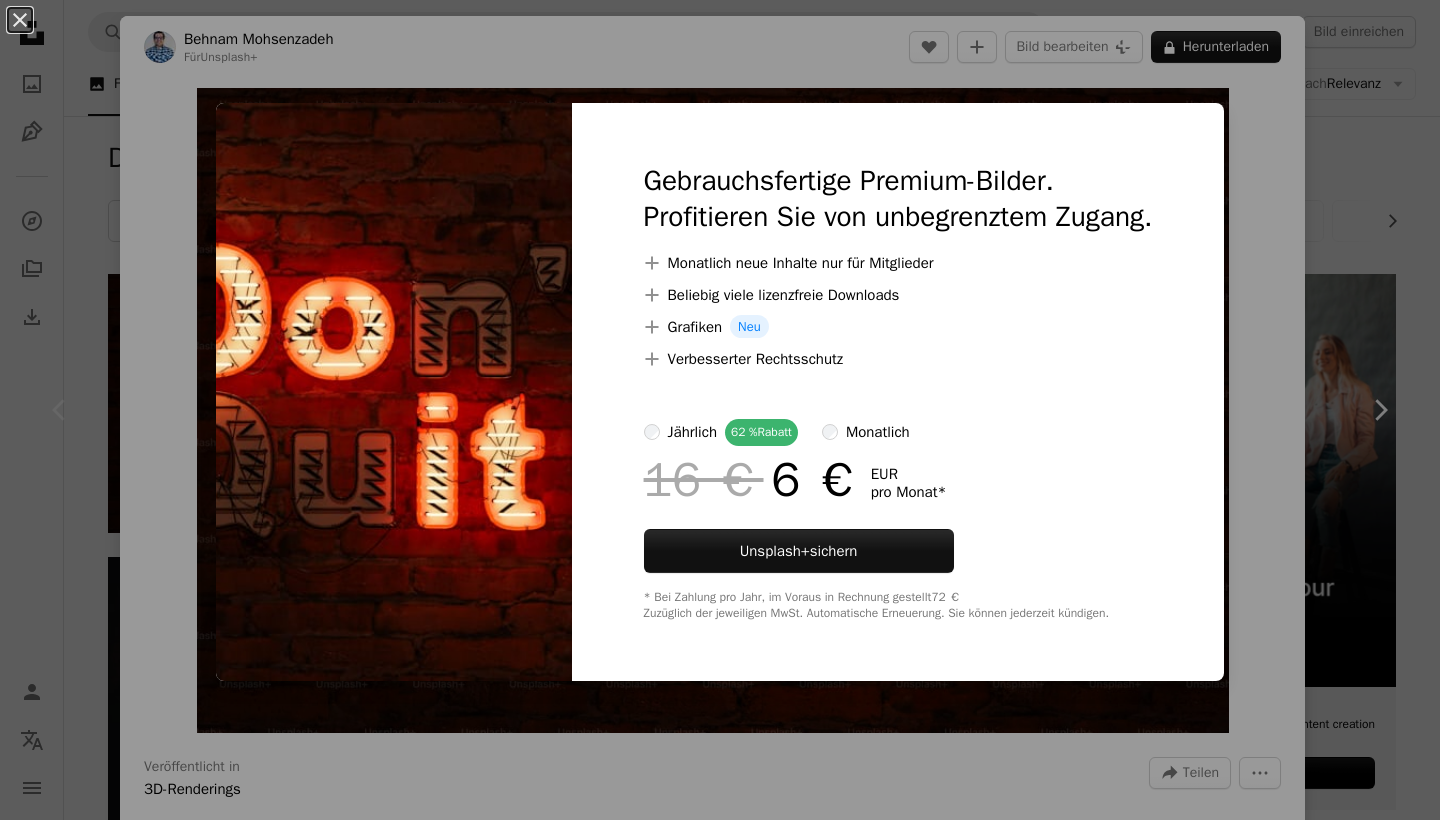 click on "An X shape Gebrauchsfertige Premium-Bilder. Profitieren Sie von unbegrenztem Zugang. A plus sign Monatlich neue Inhalte nur für Mitglieder A plus sign Beliebig viele lizenzfreie Downloads A plus sign Grafiken  Neu A plus sign Verbesserter Rechtsschutz jährlich 62 %  Rabatt monatlich 16 €   6 € EUR pro Monat * Unsplash+  sichern * Bei Zahlung pro Jahr, im Voraus in Rechnung gestellt  72 € Zuzüglich der jeweiligen MwSt. Automatische Erneuerung. Sie können jederzeit kündigen." at bounding box center (720, 410) 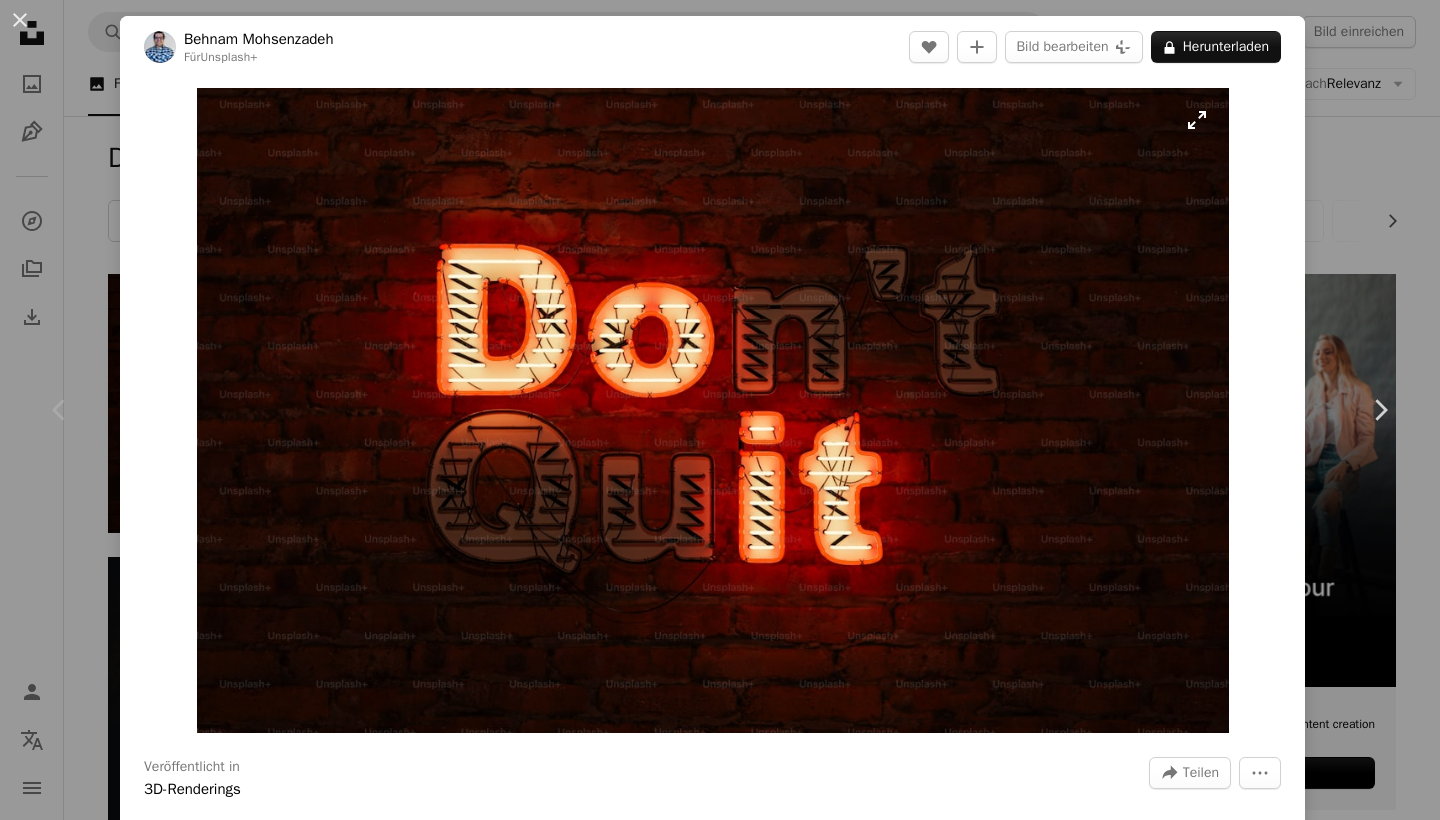 click at bounding box center (713, 410) 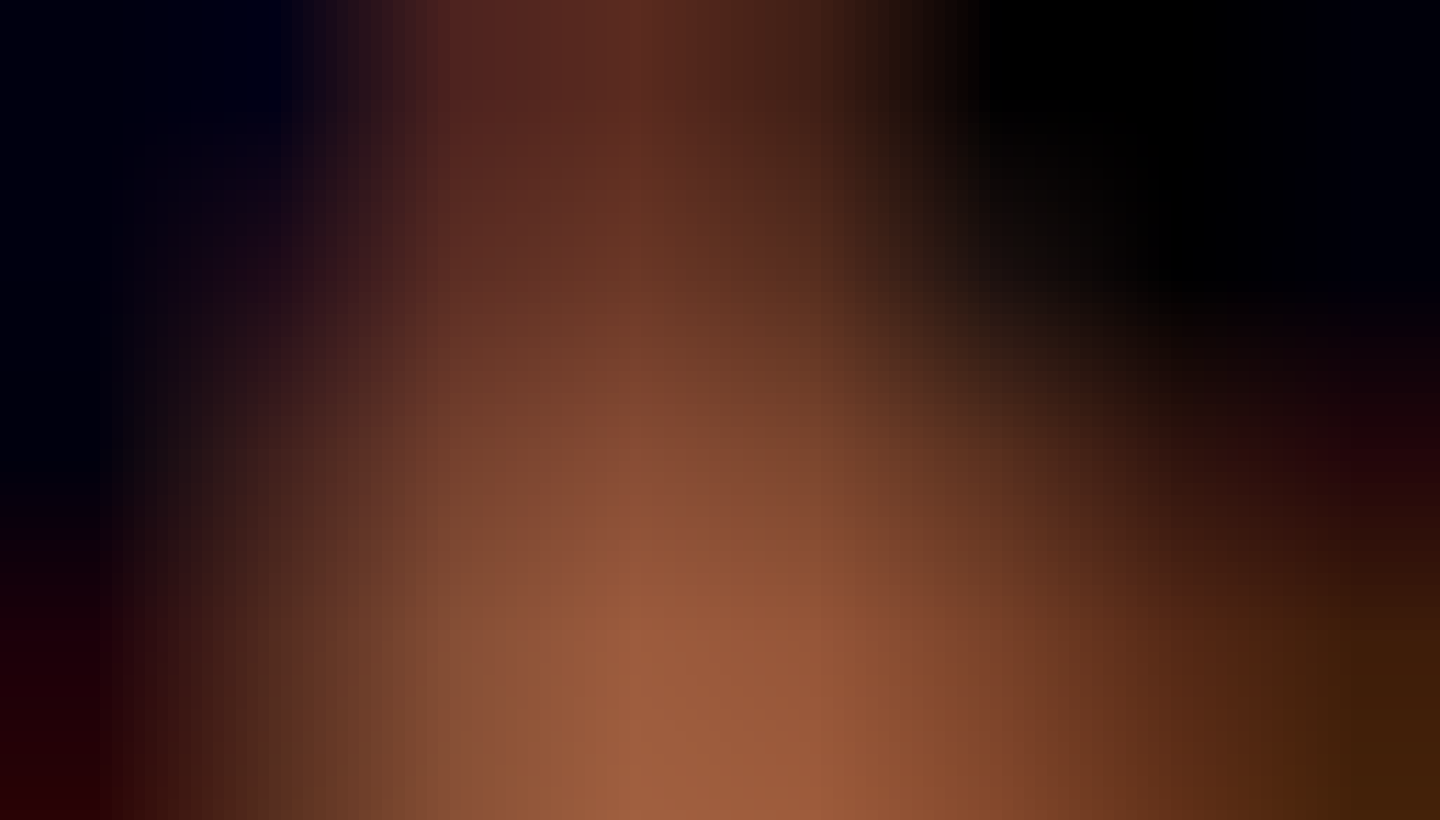 scroll, scrollTop: 40, scrollLeft: 0, axis: vertical 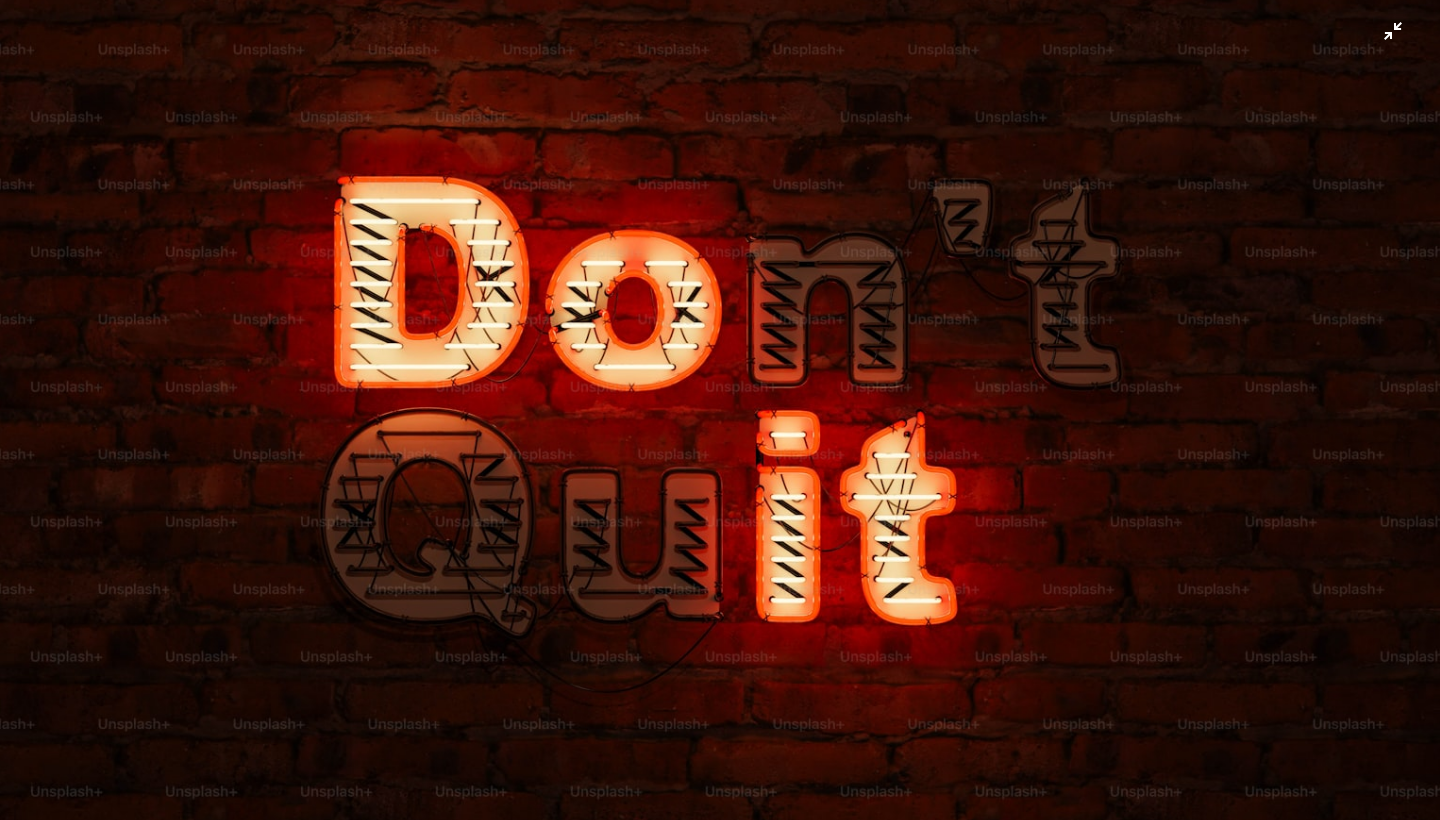 click at bounding box center (720, 409) 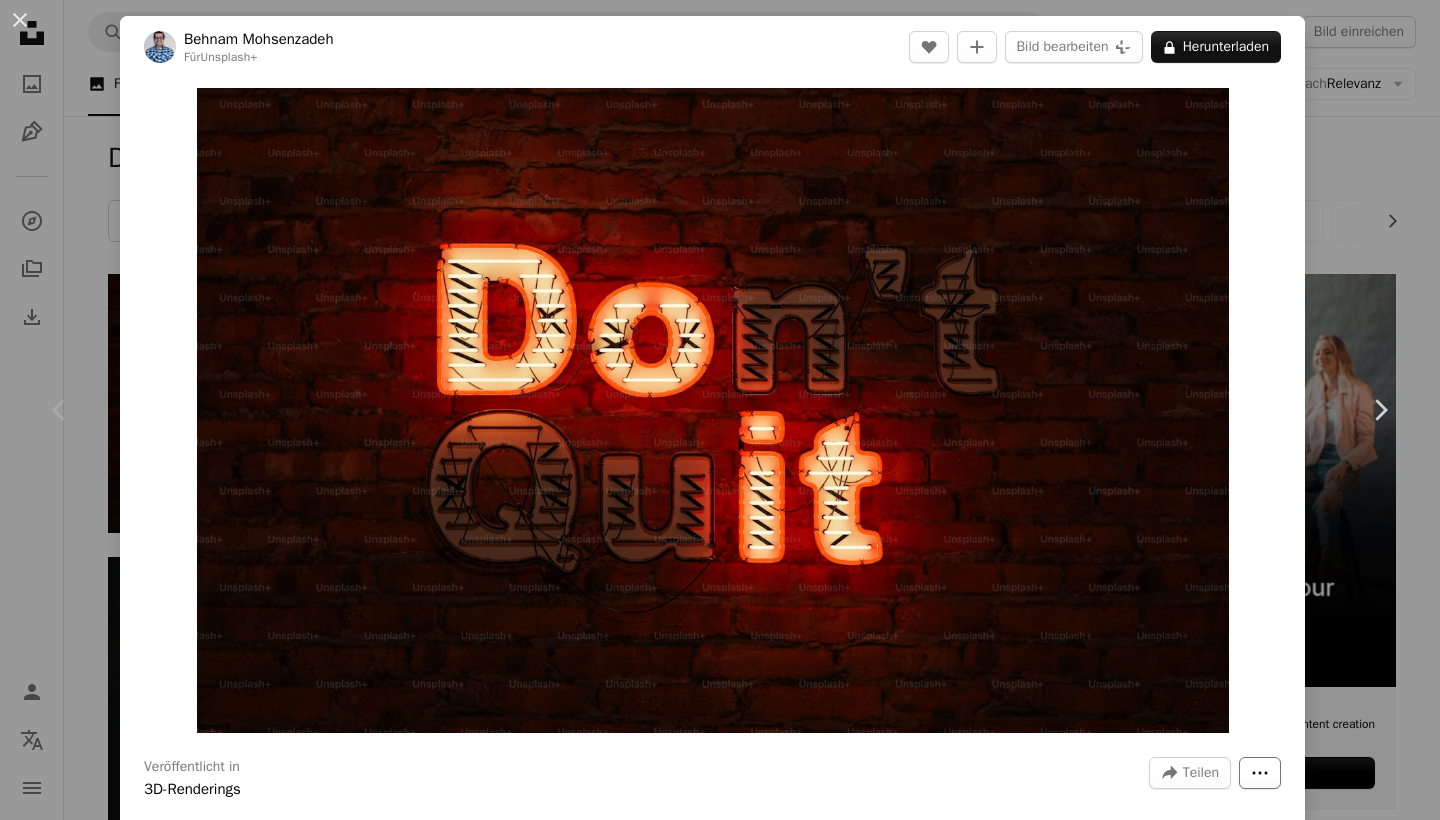 click on "More Actions" 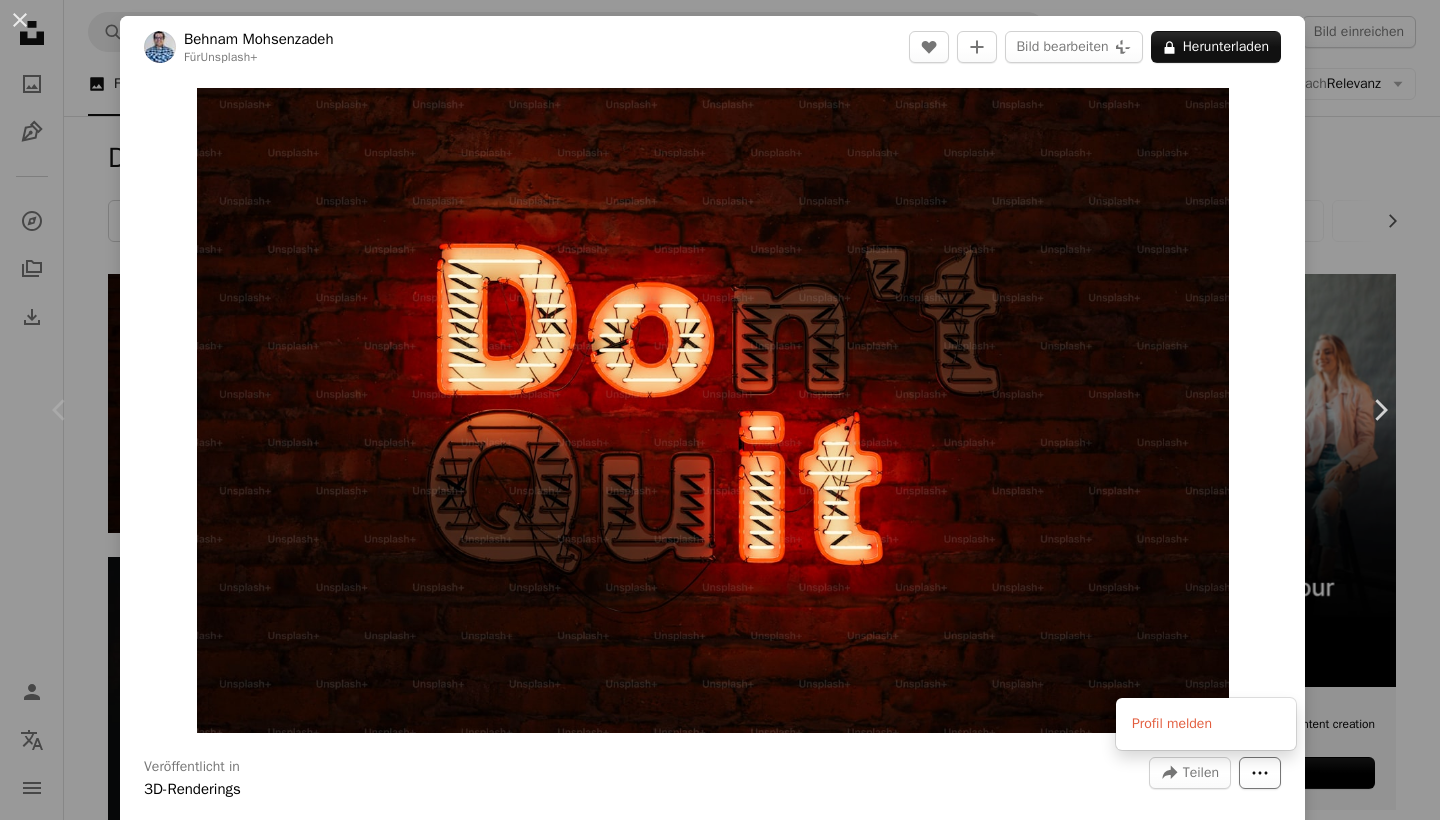click on "More Actions" 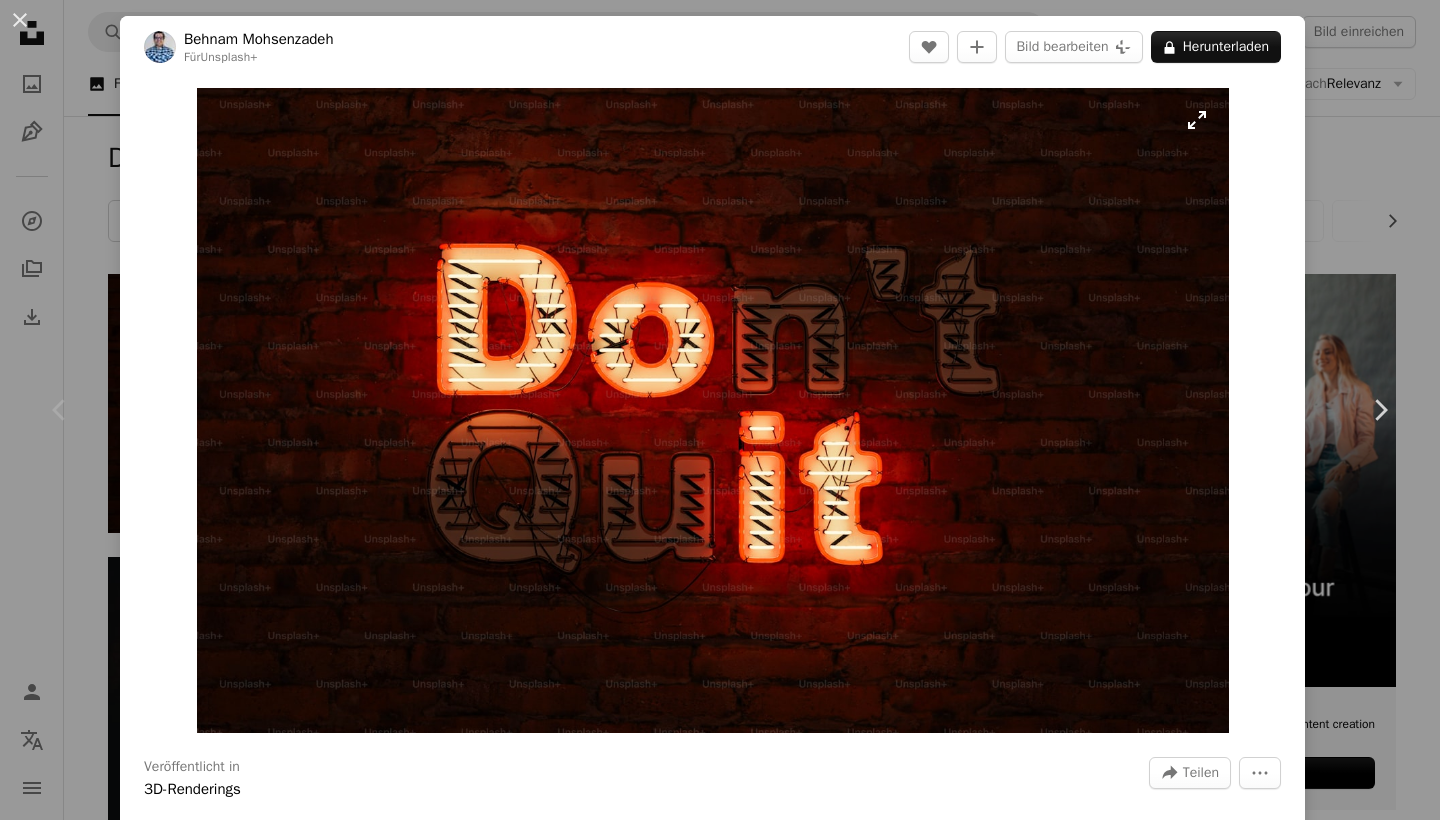 click at bounding box center (713, 410) 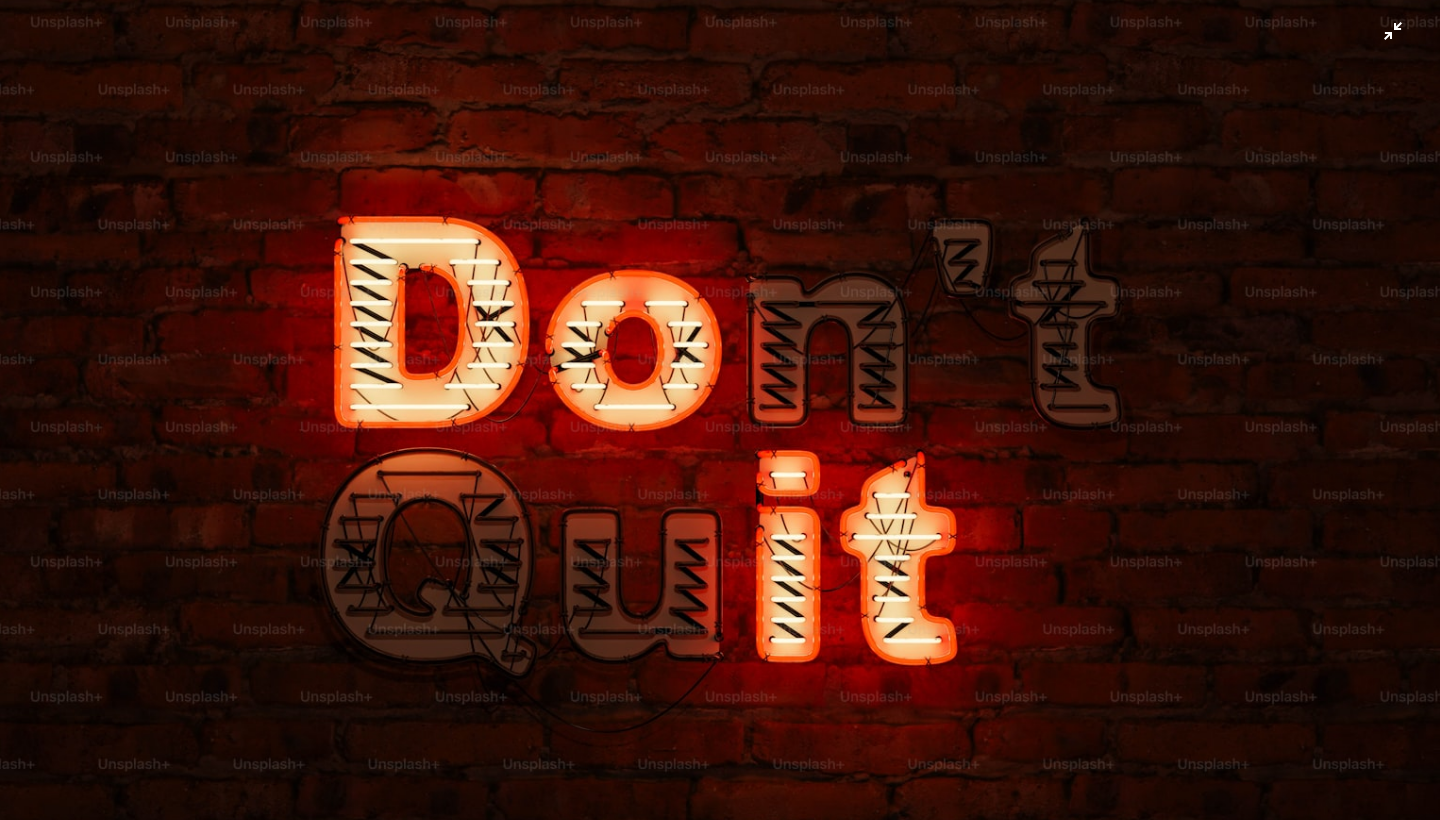 scroll, scrollTop: 0, scrollLeft: 0, axis: both 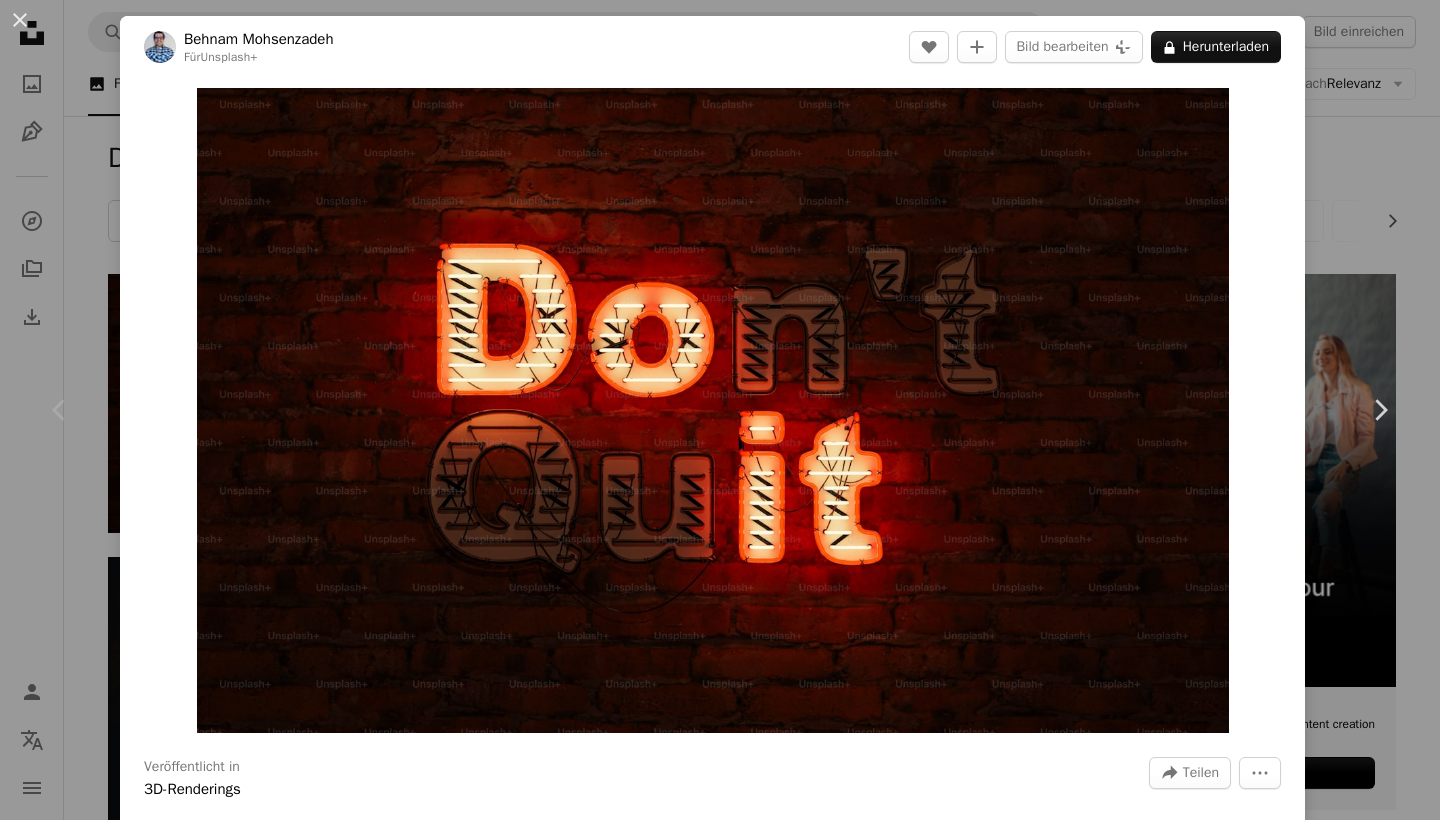 click at bounding box center [713, 410] 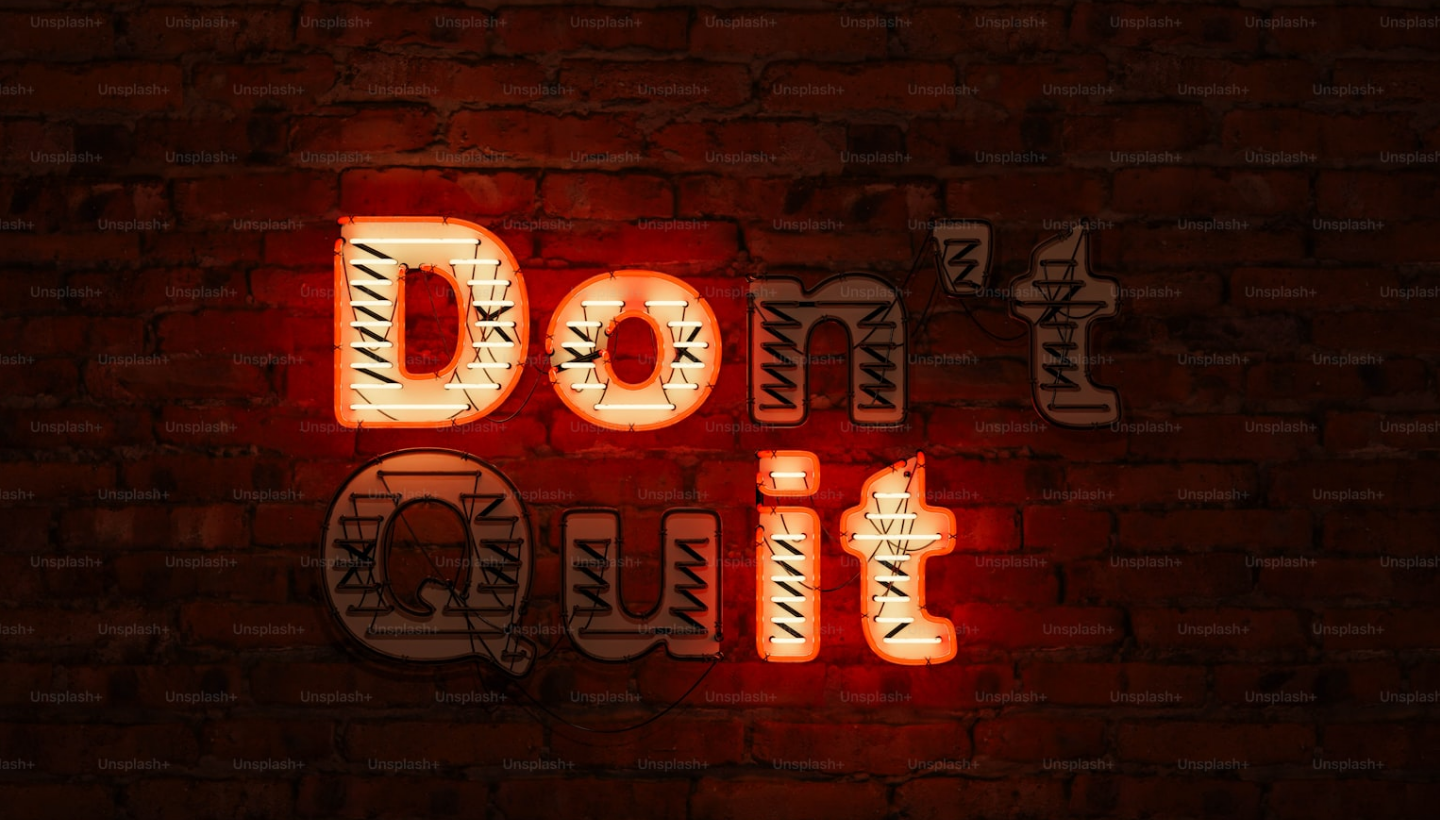 scroll, scrollTop: 40, scrollLeft: 0, axis: vertical 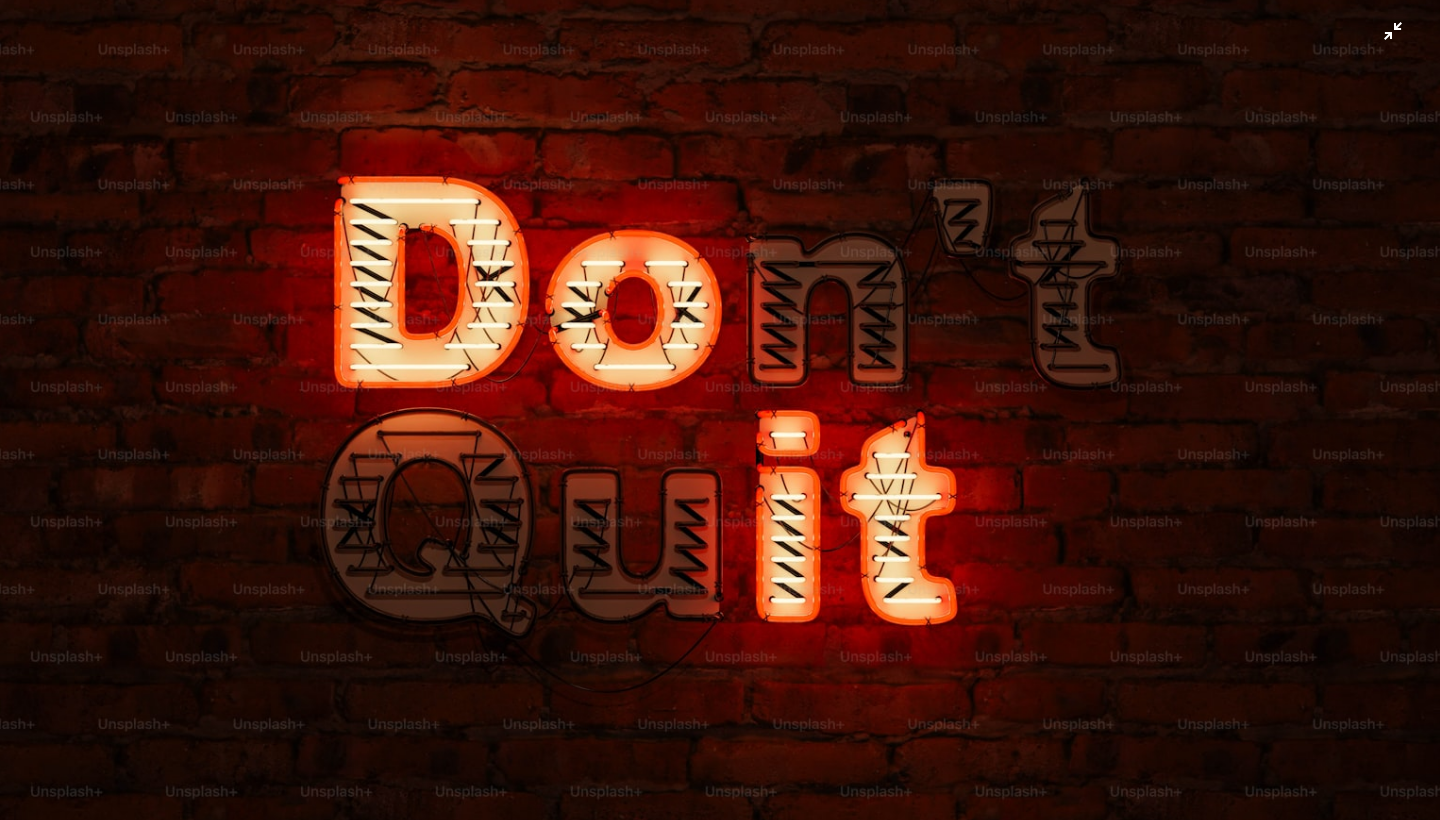 click at bounding box center [720, 409] 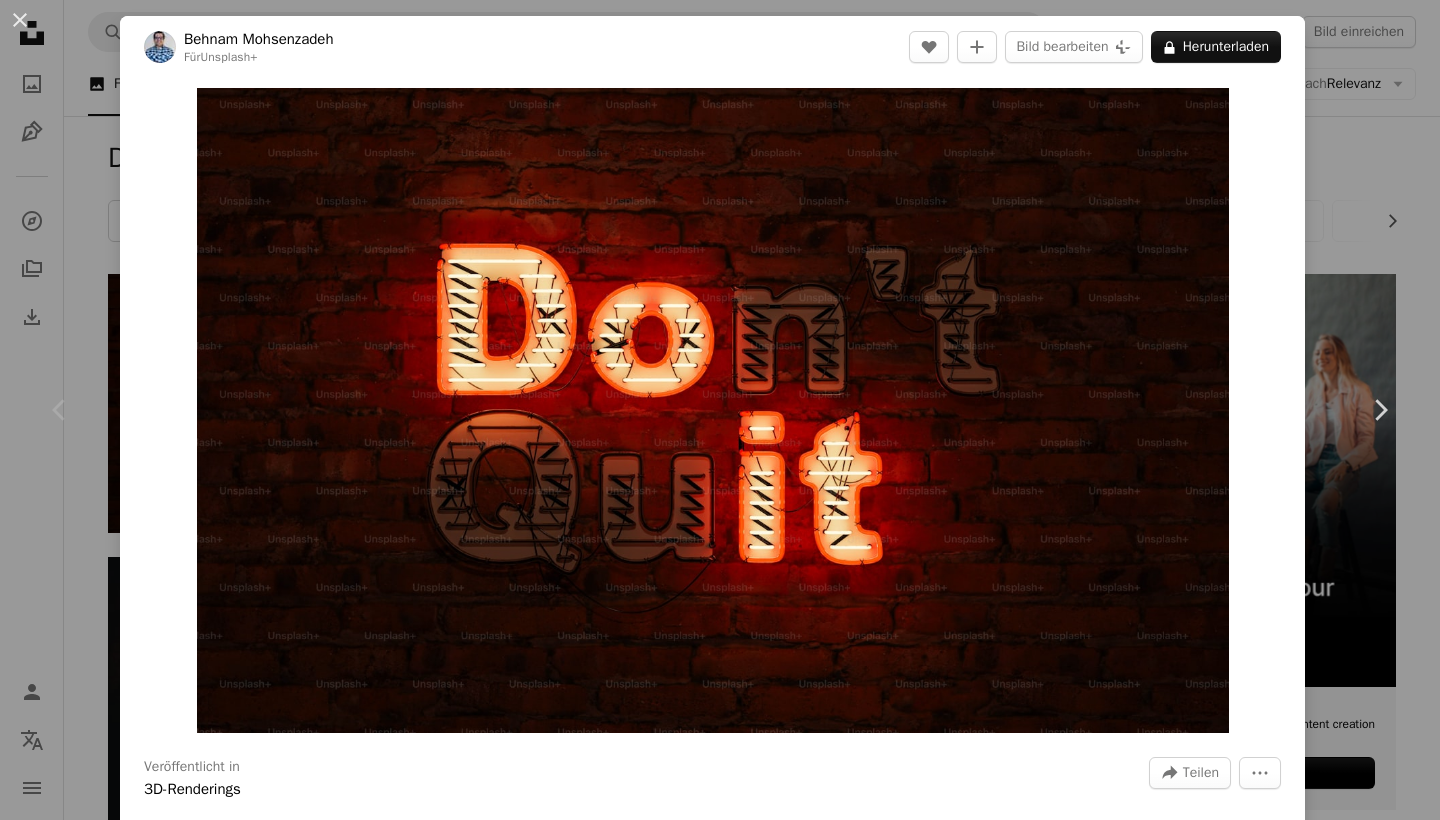 click on "An X shape Chevron left Chevron right [FIRST] [LAST] Für  Unsplash+ A heart A plus sign Bild bearbeiten   Plus sign for Unsplash+ A lock   Herunterladen Zoom in Veröffentlicht in 3D-Renderings A forward-right arrow Teilen More Actions Calendar outlined Veröffentlicht am  15. September 2023 Safety Lizenziert unter der  Unsplash+ Lizenz anregend Motivation Erfolg minimal motivierende Zitate Neon backsteinmauer Digitales Bild erbringen harte Arbeit Typographie Problemlösen Persönliches Wachstum Ehrgeiz motivierendes Zitat Tu es karriereleiter Gib nicht auf Beruflicher Werdegang HD-Hintergrundbilder Aus dieser Serie Chevron left Plus sign for Unsplash+ Plus sign for Unsplash+ Plus sign for Unsplash+ Ähnliche Bilder Plus sign for Unsplash+ A heart A plus sign [FIRST] [LAST] Für  Unsplash+ A lock   Herunterladen Plus sign for Unsplash+ A heart A plus sign [FIRST] [LAST] Für  Unsplash+ A lock   Herunterladen Plus sign for Unsplash+ A heart A plus sign [FIRST] [LAST] Für  Unsplash+ A lock   A heart" at bounding box center [720, 410] 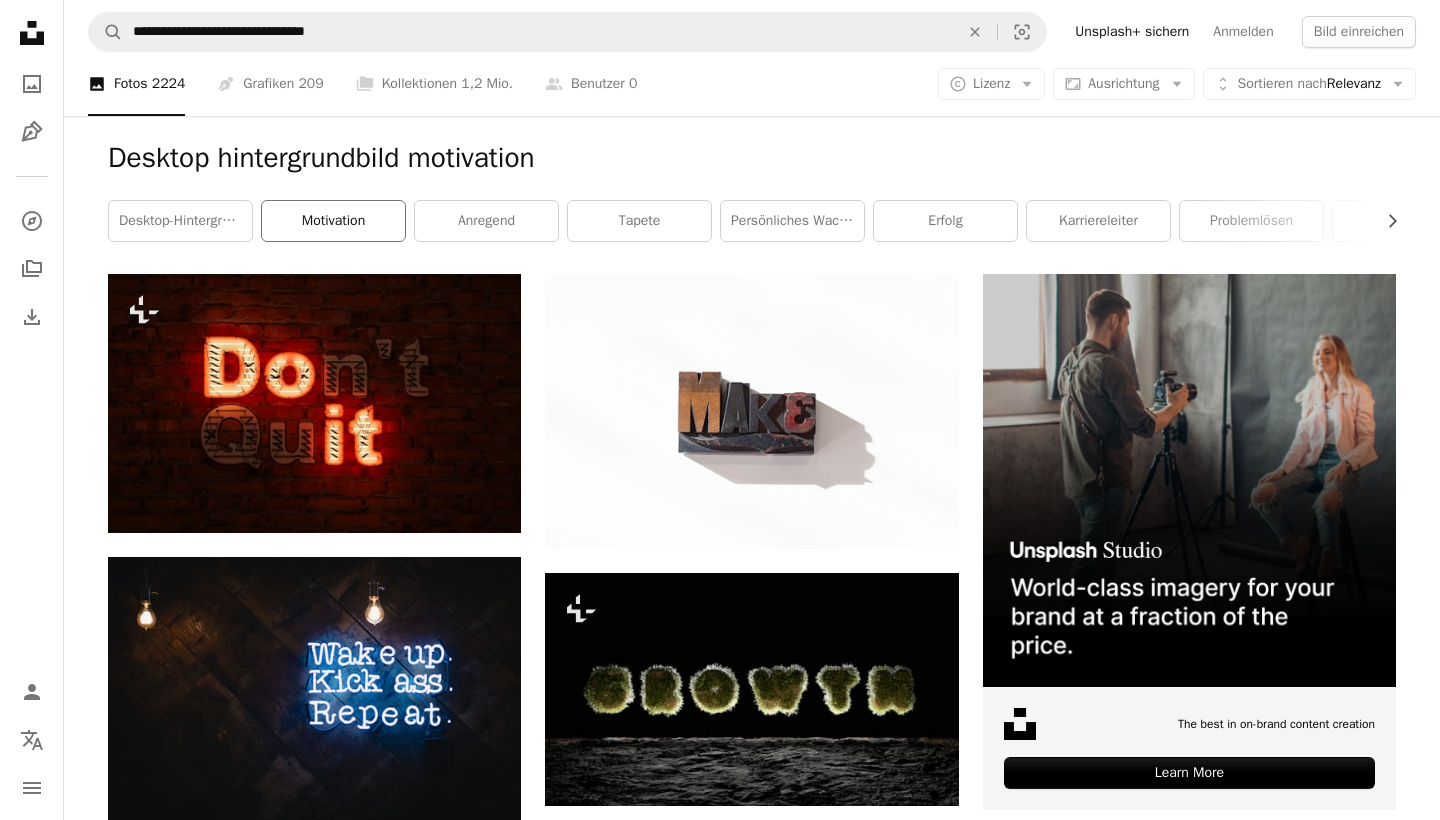 click on "Motivation" at bounding box center [333, 221] 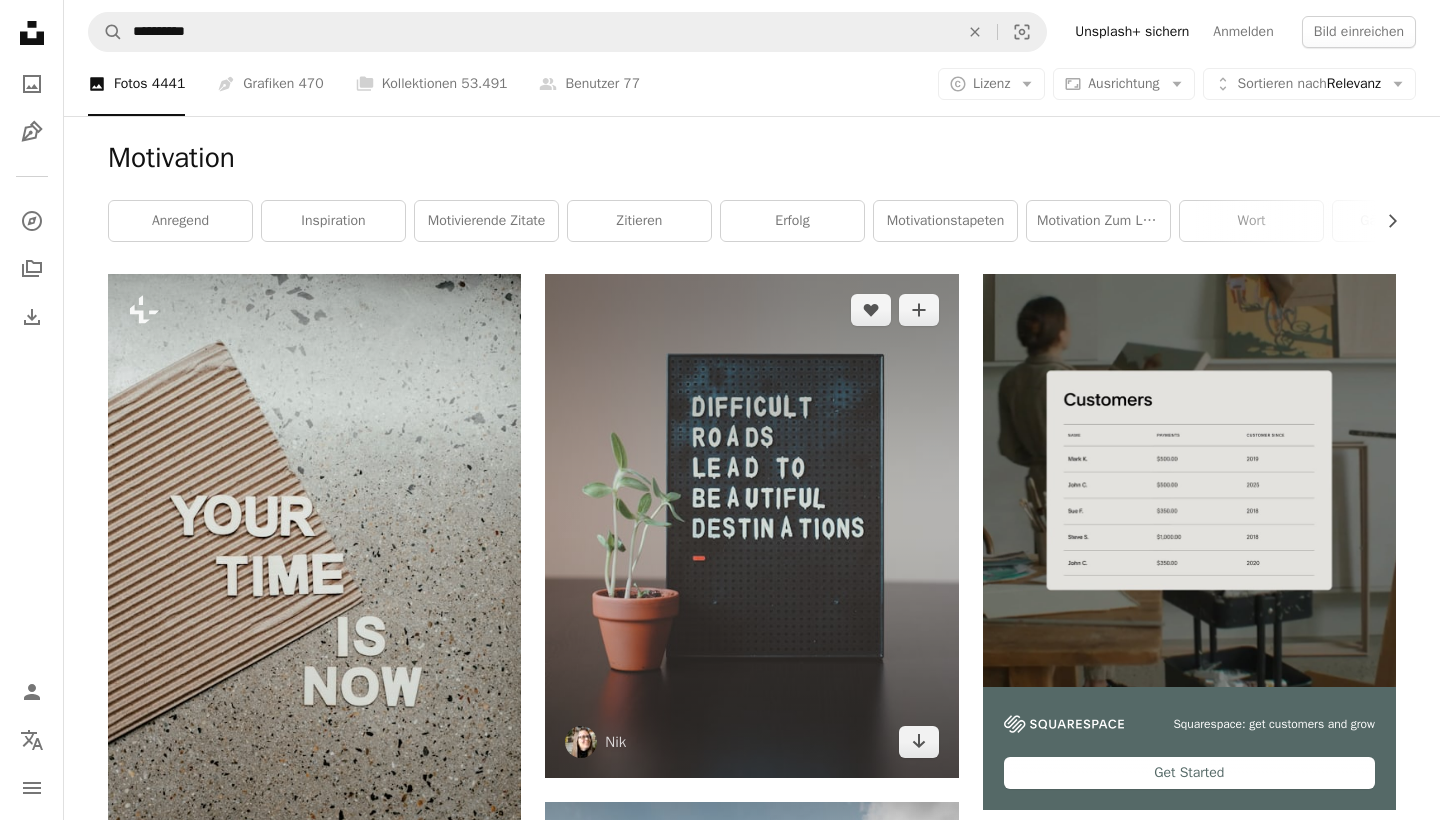 click at bounding box center (751, 526) 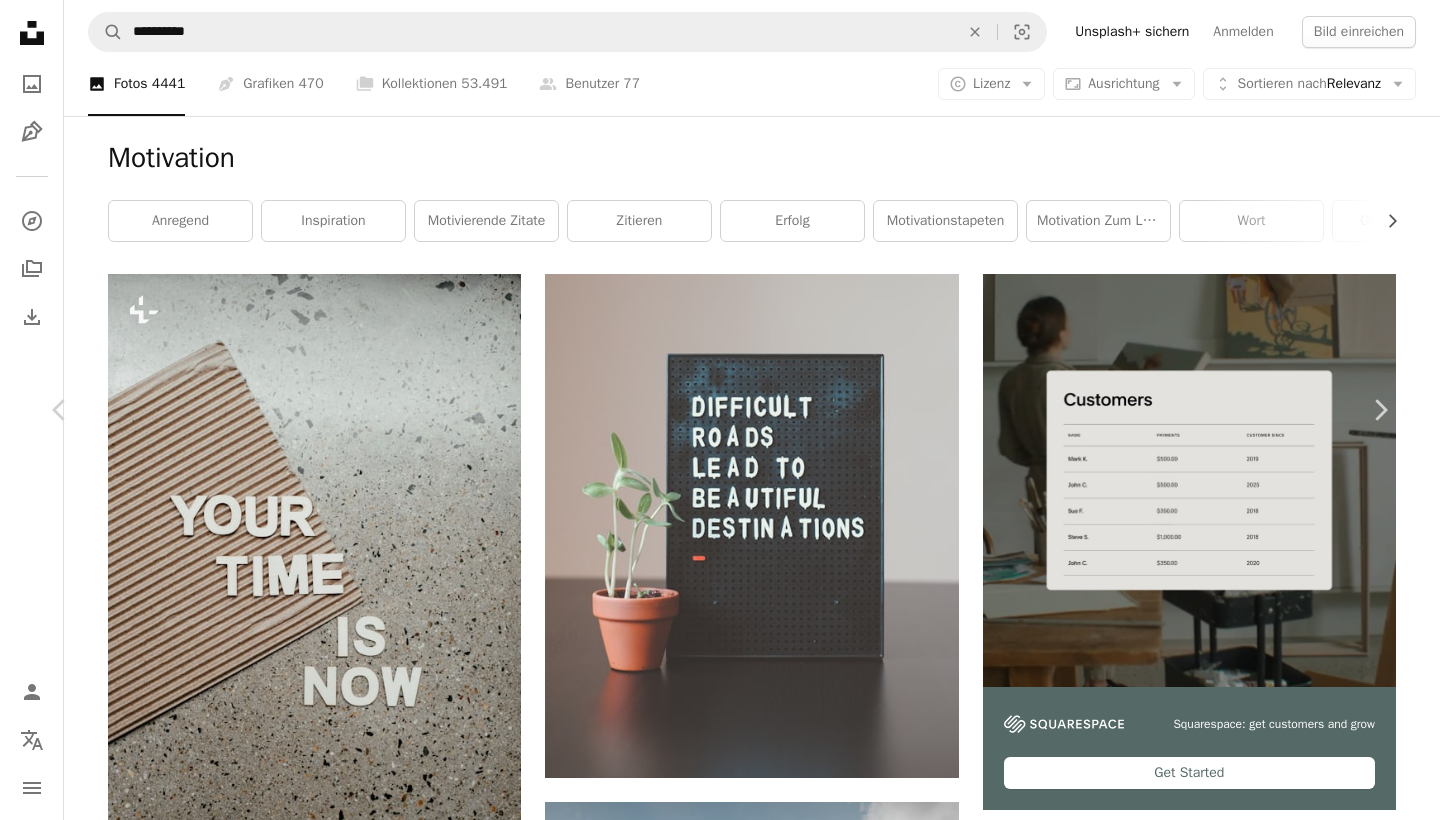 click on "An X shape Chevron left Chevron right [FIRST] [USERNAME] A heart A plus sign Bild bearbeiten   Plus sign for Unsplash+ Kostenlos herunterladen Chevron down Zoom in Aufrufe 70.552.179 Downloads 1.059.306 Veröffentlicht in Fotos A forward-right arrow Teilen Info icon Info More Actions Calendar outlined Veröffentlicht am  11. Juni 2018 Camera NIKON CORPORATION, NIKON D3000 Safety Kostenlos zu verwenden im Rahmen der  Unsplash Lizenz Pflanze Heim zitieren Inspiration Tisch minimal Blatt Wachstum Wort Brief inspirativ Dekor Sämling Topf Stamm Art Beschriftung Stecktafel fleißig eingelegt Hintergrundmotive Ähnliche Premium-Bilder auf iStock durchsuchen  |  20 % Rabatt mit Aktionscode UNSPLASH20 Mehr auf iStock anzeigen  ↗ Ähnliche Bilder A heart A plus sign [FIRST] [LAST] Für Anfragen verfügbar A checkmark inside of a circle Arrow pointing down Plus sign for Unsplash+ A heart A plus sign [FIRST] [LAST] Für  Unsplash+ A lock   Herunterladen A heart A plus sign [FIRST] [LAST] Für Anfragen verfügbar" at bounding box center (720, 5103) 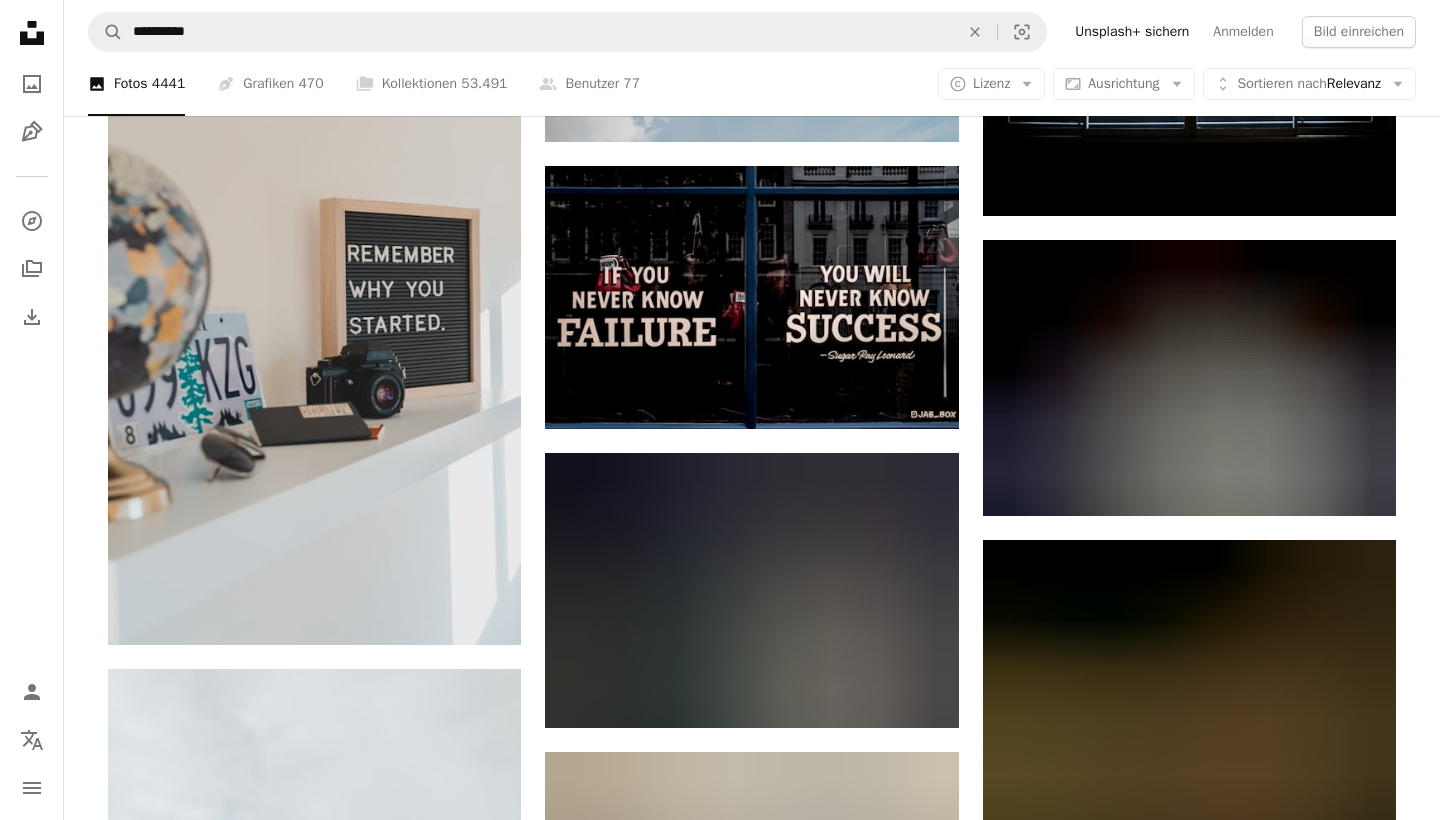 scroll, scrollTop: 953, scrollLeft: 0, axis: vertical 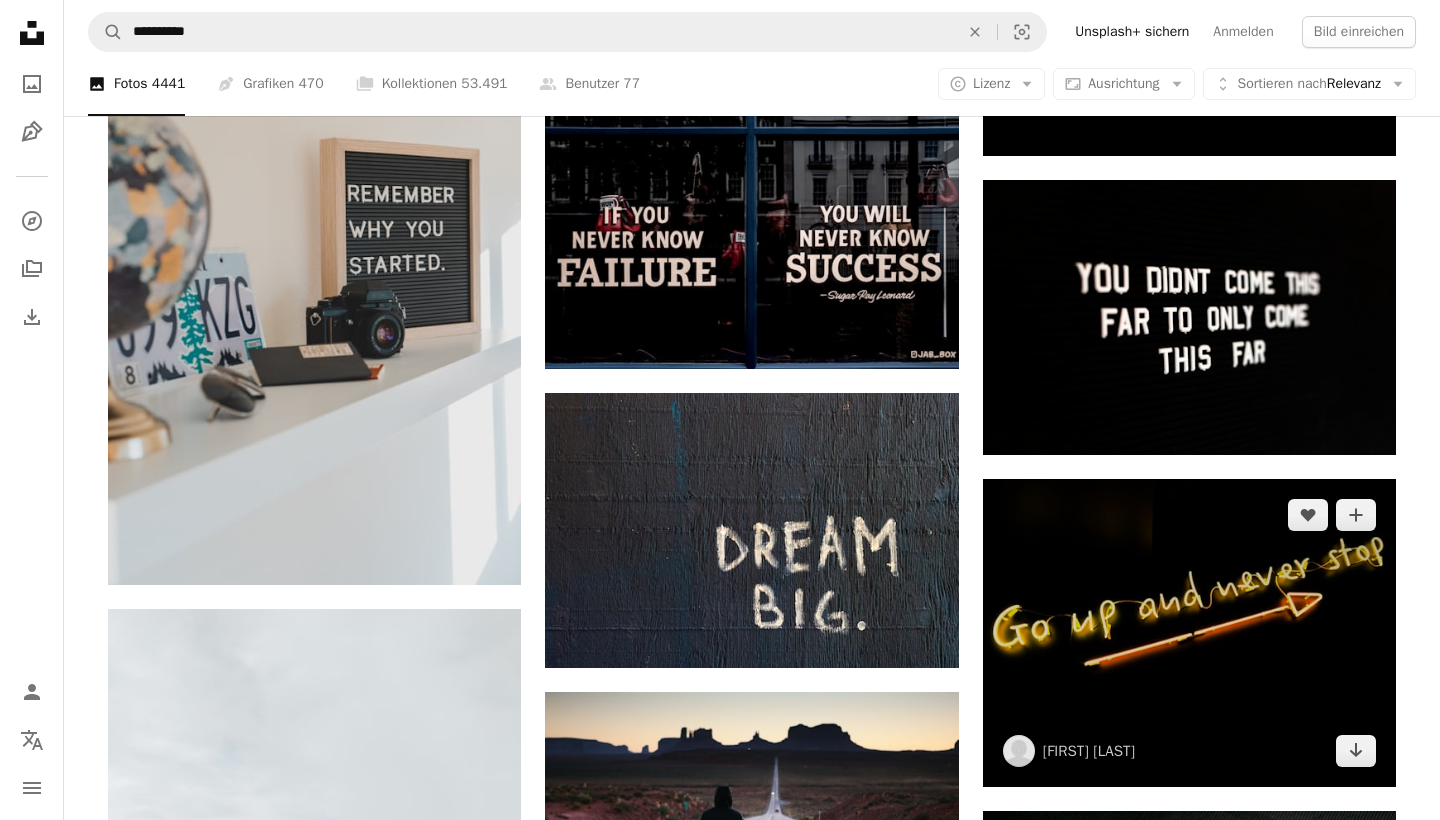 click at bounding box center (1189, 633) 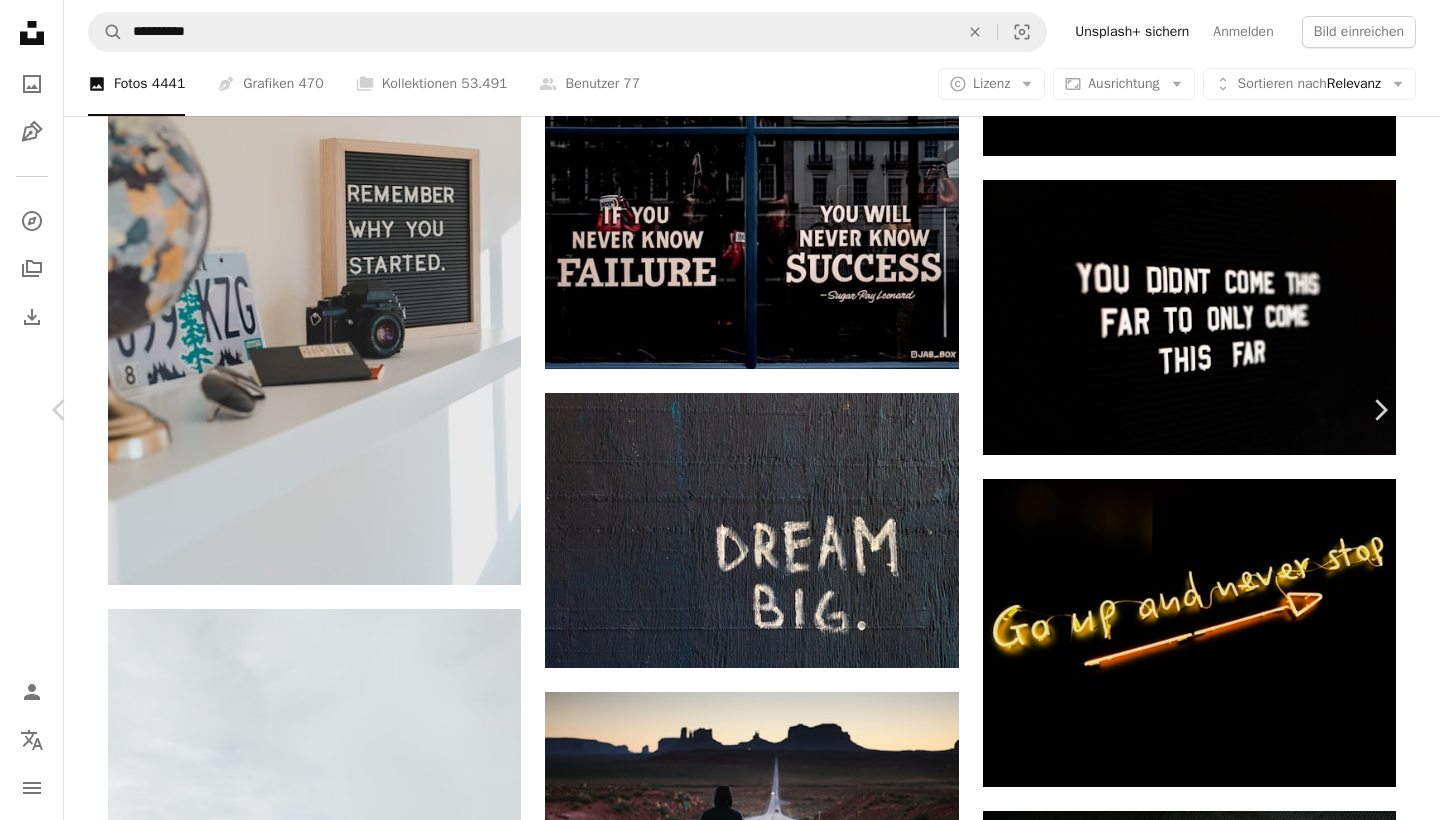 click on "Uhlandstraße, [CITY], [COUNTRY]" at bounding box center [720, 4150] 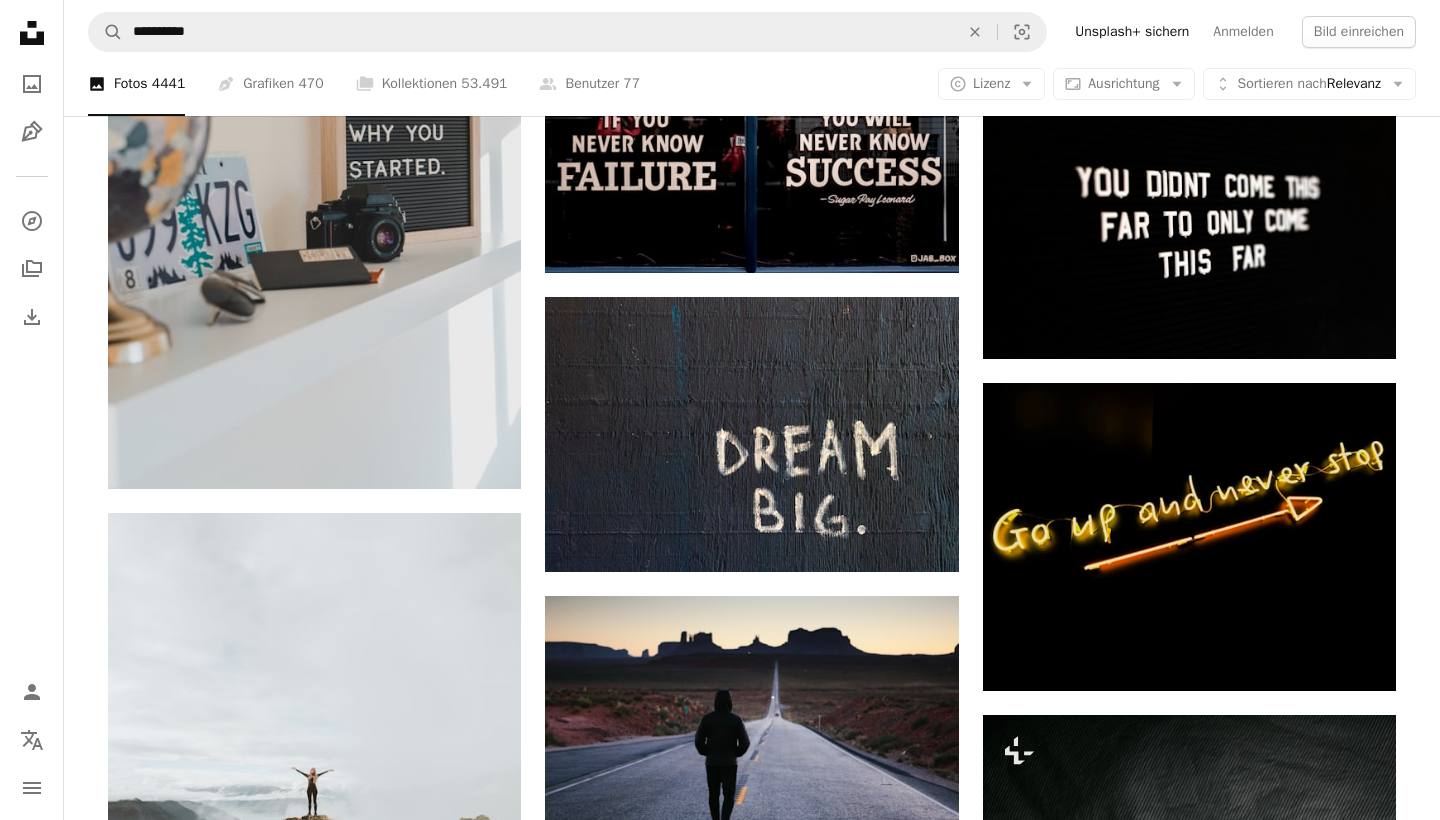 scroll, scrollTop: 1053, scrollLeft: 0, axis: vertical 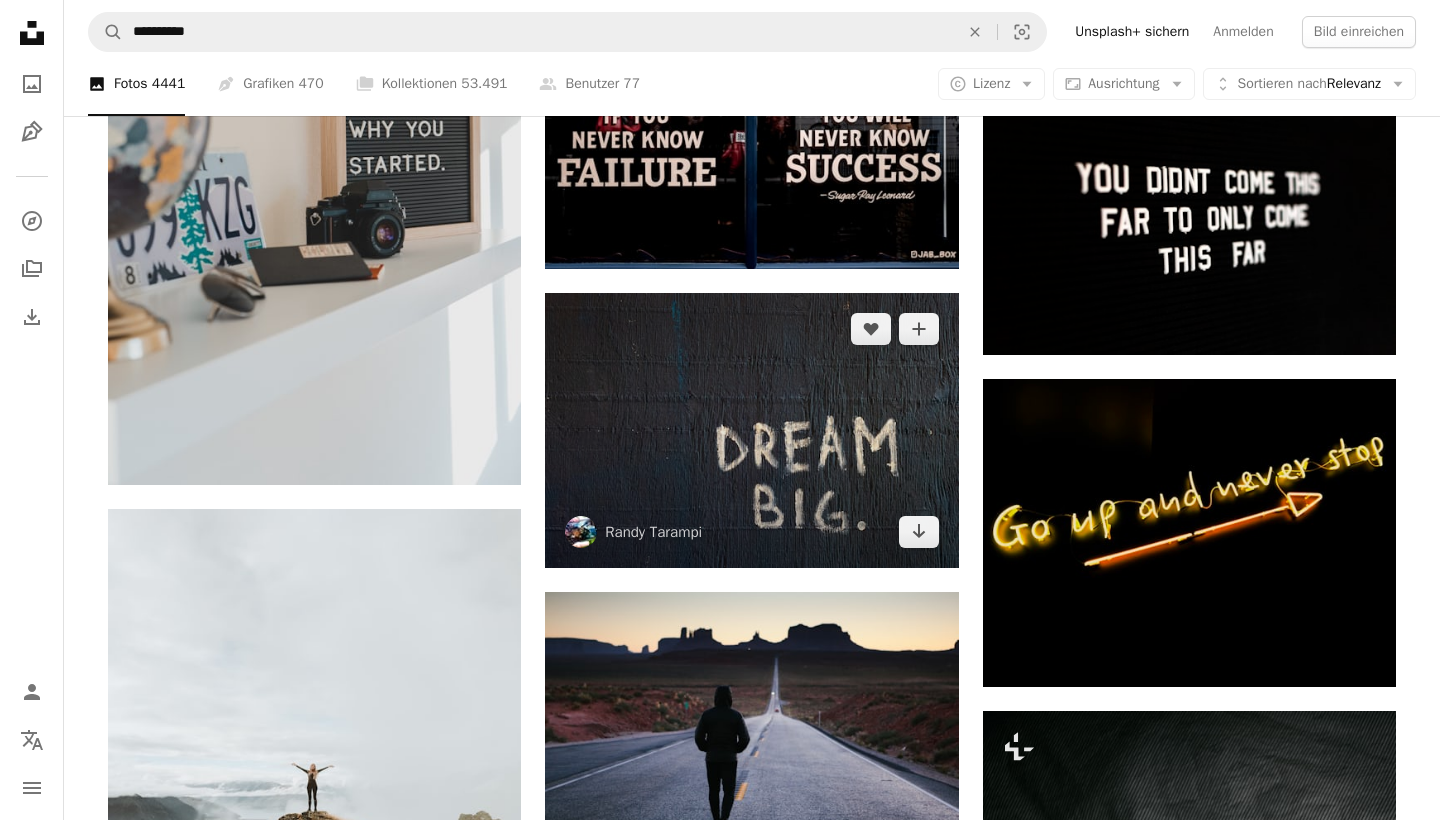 click at bounding box center (751, 430) 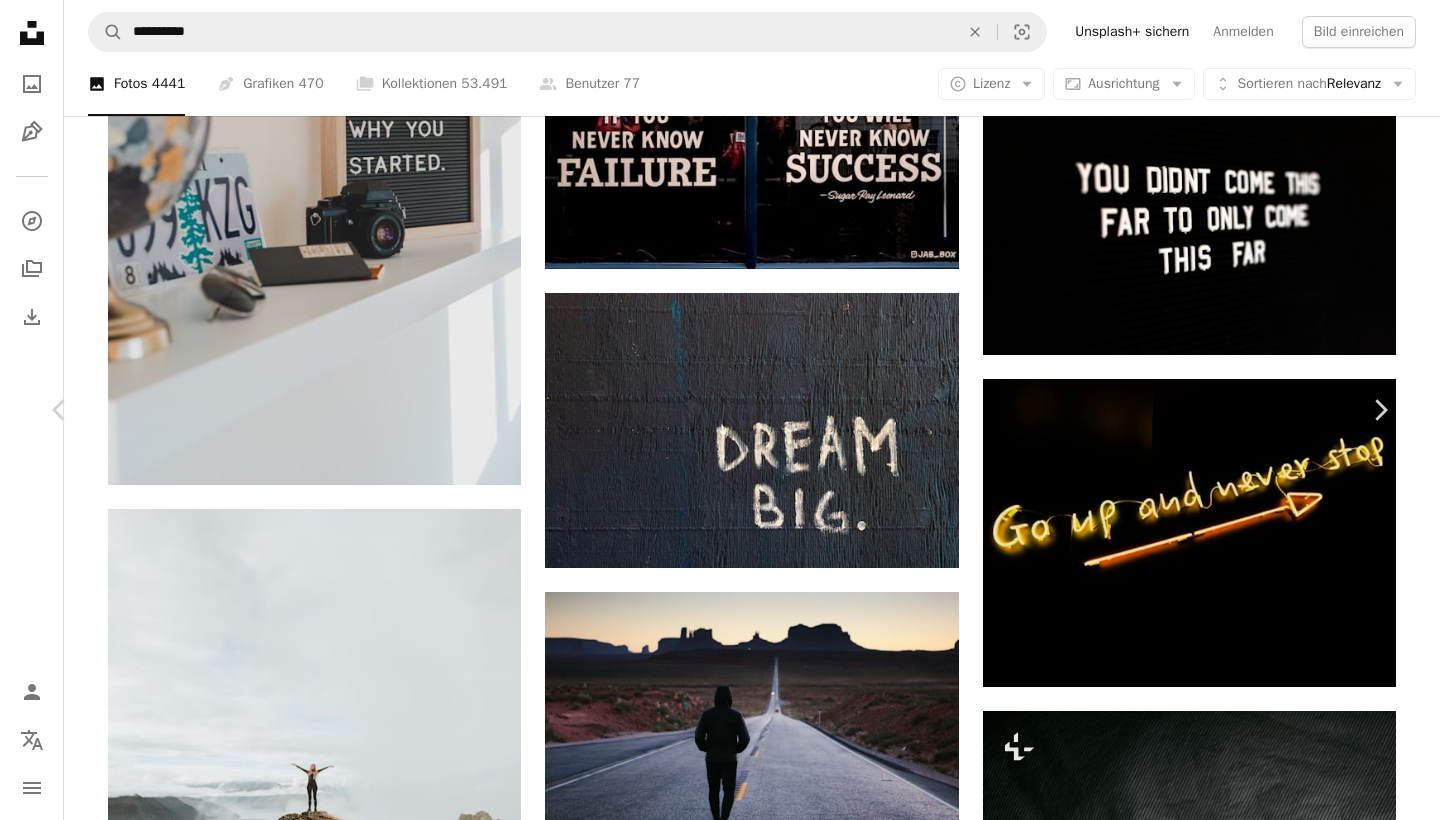 click on "Kostenlos herunterladen" at bounding box center [1159, 3687] 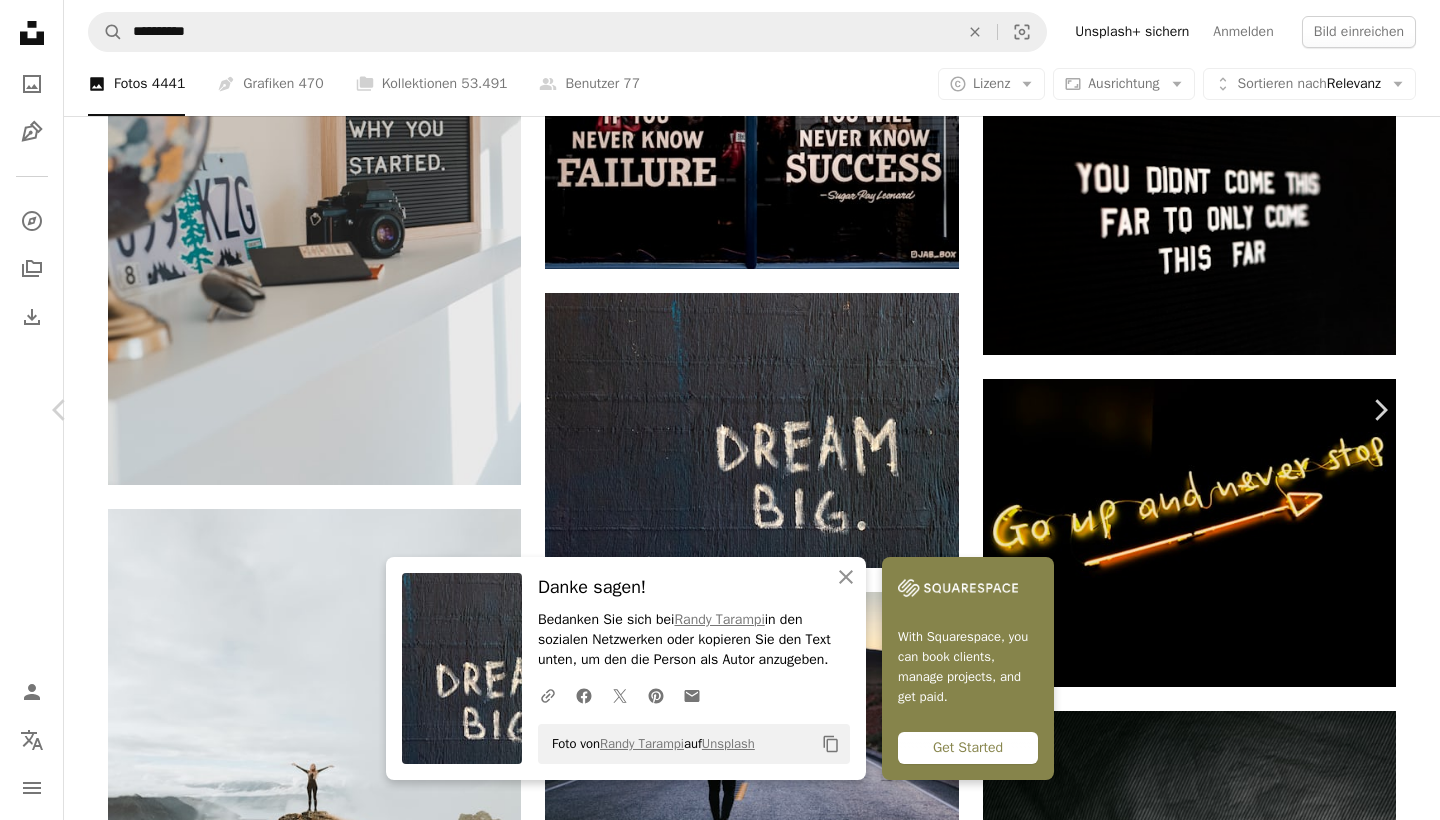 click on "An X shape Chevron left Chevron right An X shape Schließen Danke sagen! Bedanken Sie sich bei  [NAME]  in den sozialen Netzwerken oder kopieren Sie den Text unten, um den die Person als Autor anzugeben. A URL sharing icon (chains) Facebook icon X (formerly Twitter) icon Pinterest icon An envelope Foto von  [NAME]  auf  Unsplash
Copy content With Squarespace, you can book clients, manage projects, and get paid. Get Started [NAME] [NAME] A heart A plus sign Bild bearbeiten   Plus sign for Unsplash+ Kostenlos herunterladen Chevron down Zoom in Aufrufe 54.576.945 Downloads 673.284 Veröffentlicht in Fotos ,  Business & Arbeit A forward-right arrow Teilen Info icon Info More Actions Calendar outlined Veröffentlicht am  25. Januar 2019 Camera NIKON CORPORATION, NIKON D3S Safety Kostenlos zu verwenden im Rahmen der  Unsplash Lizenz Wand weiß Holz Kanada Text malen Traum Vancouver Gewebe Schmerz Wörter Korn Periode groß Nikon Tapete Hintergrund Geschäft anregend Kunst  |   ↗" at bounding box center [720, 4050] 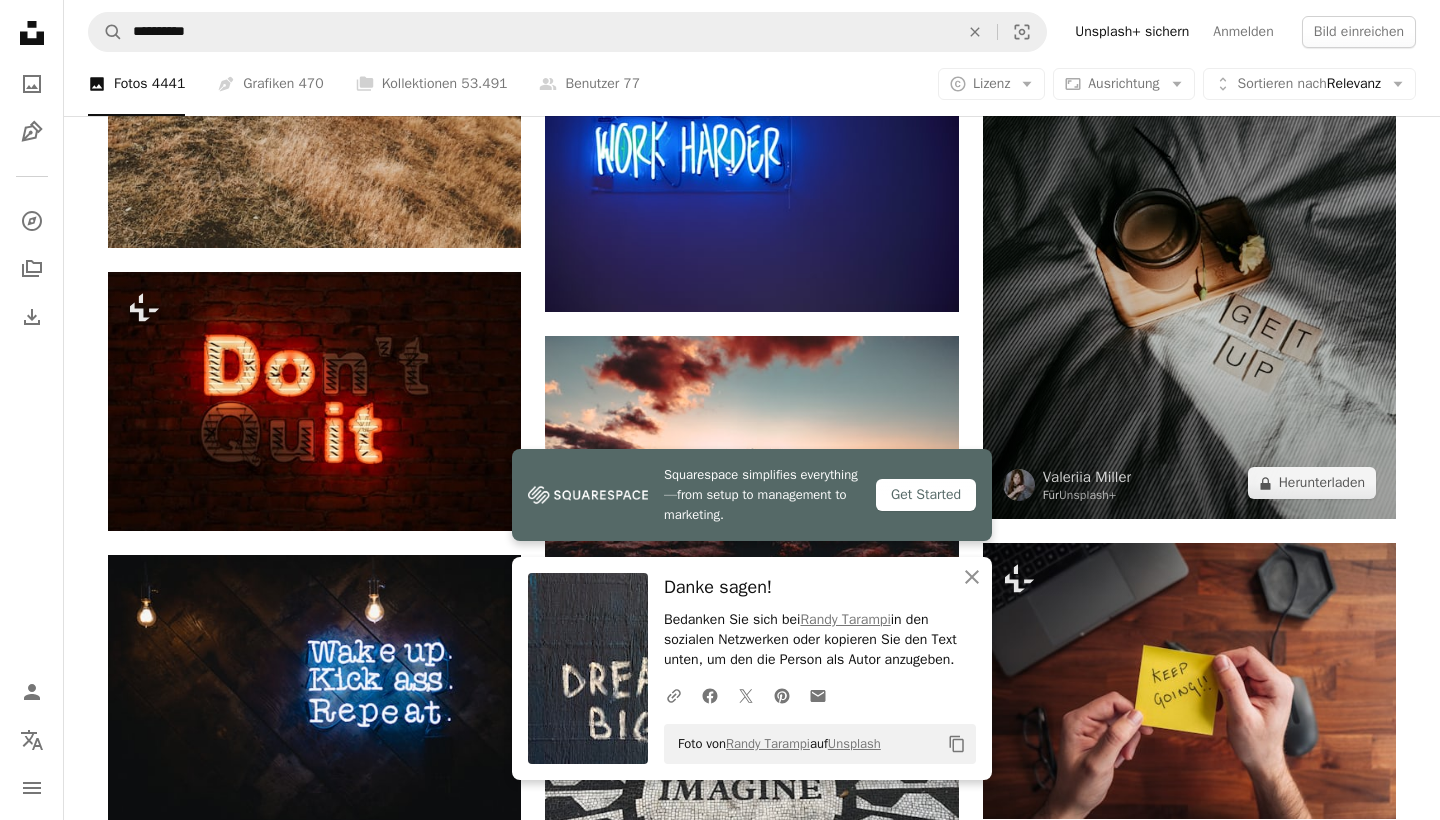 scroll, scrollTop: 1976, scrollLeft: 0, axis: vertical 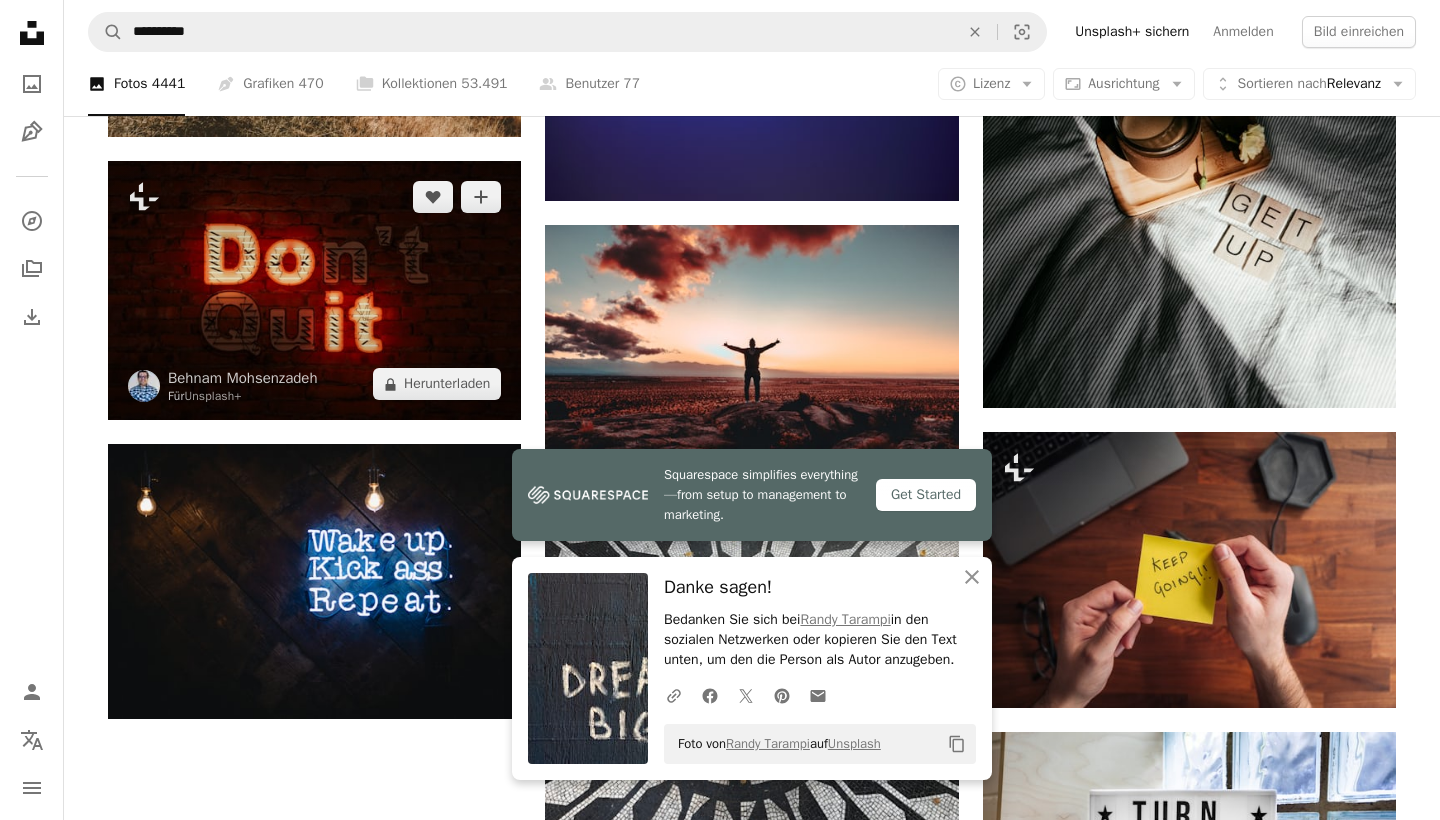 click at bounding box center (314, 290) 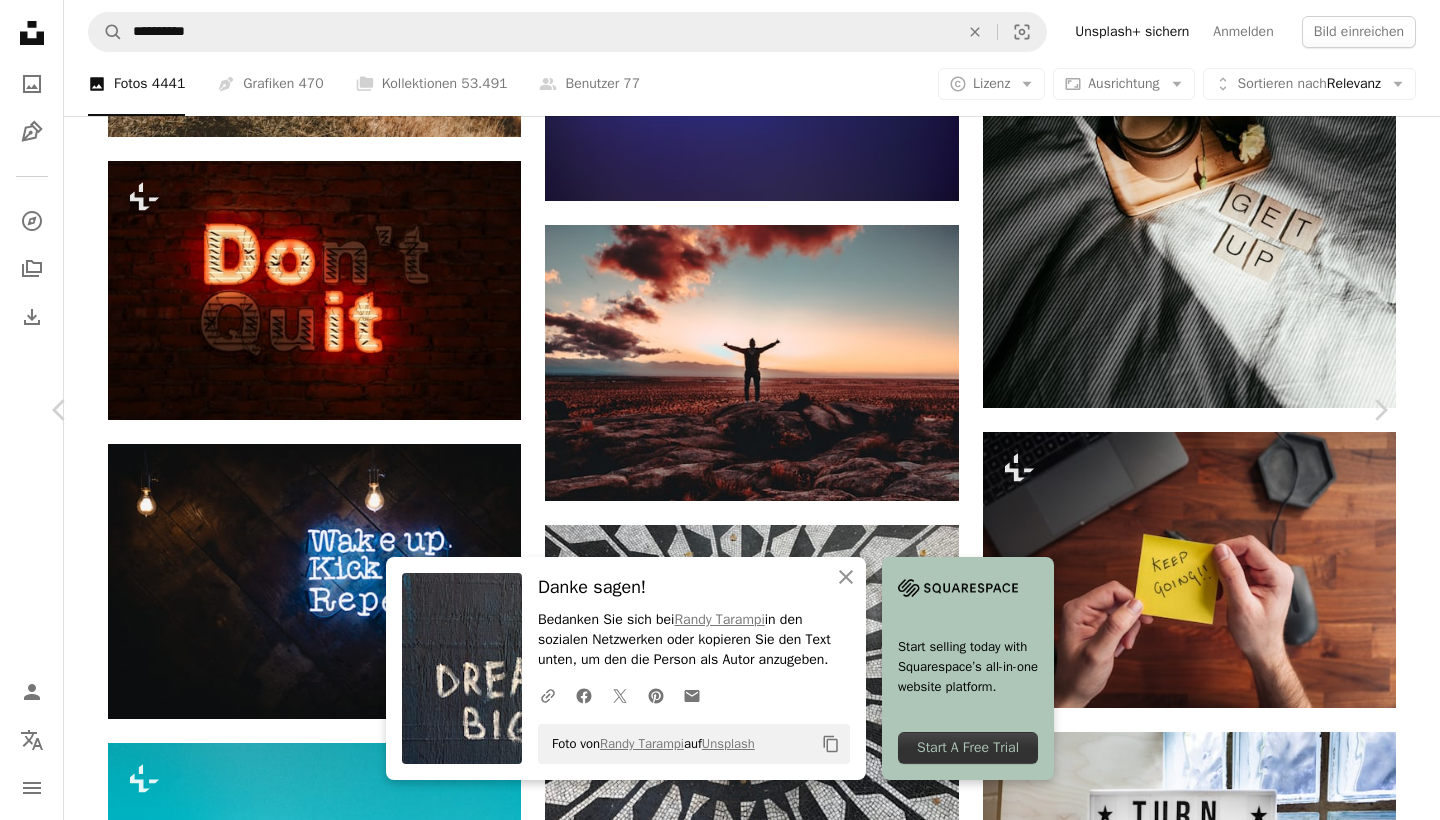 click on "An X shape Chevron left Chevron right An X shape Schließen Danke sagen! Bedanken Sie sich bei  [NAME]  in den sozialen Netzwerken oder kopieren Sie den Text unten, um den die Person als Autor anzugeben. A URL sharing icon (chains) Facebook icon X (formerly Twitter) icon Pinterest icon An envelope Foto von  [NAME]  auf  Unsplash
Copy content Start selling today with Squarespace’s all-in-one website platform. Start A Free Trial [NAME] Für  Unsplash+ A heart A plus sign Bild bearbeiten   Plus sign for Unsplash+ A lock   Herunterladen Zoom in Veröffentlicht in 3D-Renderings A forward-right arrow Teilen More Actions Calendar outlined Veröffentlicht am  15. September 2023 Safety Lizenziert unter der  Unsplash+ Lizenz anregend Motivation Erfolg minimal motivierende Zitate Neon backsteinmauer Digitales Bild erbringen harte Arbeit Typographie Problemlösen Persönliches Wachstum Ehrgeiz motivierendes Zitat Tu es karriereleiter Gib nicht auf Beruflicher Werdegang Aus dieser Serie Chevron right Plus sign for Unsplash+ Plus sign for Unsplash+ Plus sign for Unsplash+ Ähnliche Bilder Plus sign for Unsplash+ A heart A plus sign Mika Baumeister Für  Unsplash+ A lock   Herunterladen Plus sign for Unsplash+ A heart A plus sign [NAME] Für  Unsplash+ A lock   Herunterladen Plus sign for Unsplash+ A heart A plus sign Behnam Norouzi Für  Unsplash+ A lock   A heart" at bounding box center (720, 5927) 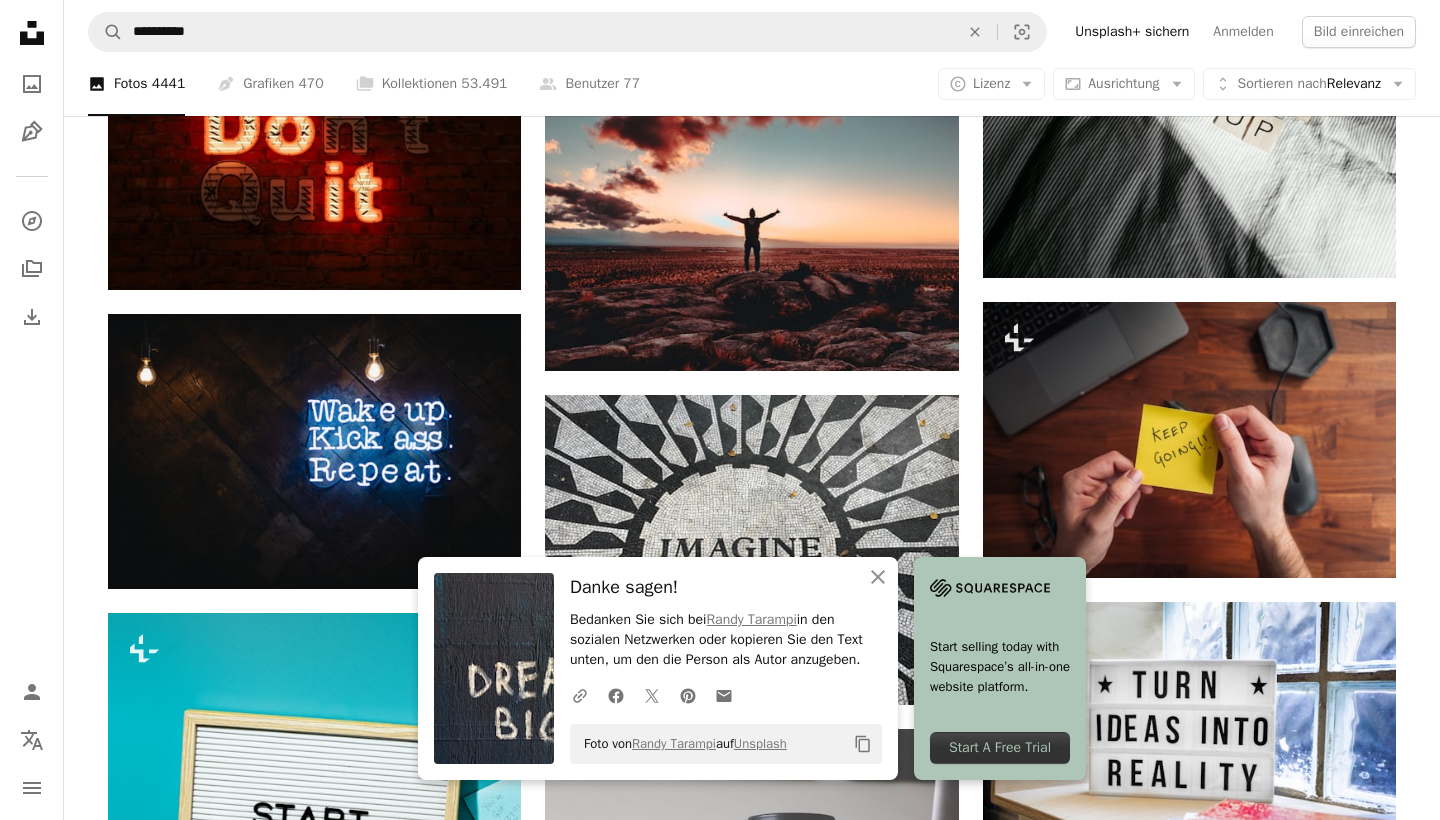 scroll, scrollTop: 2127, scrollLeft: 0, axis: vertical 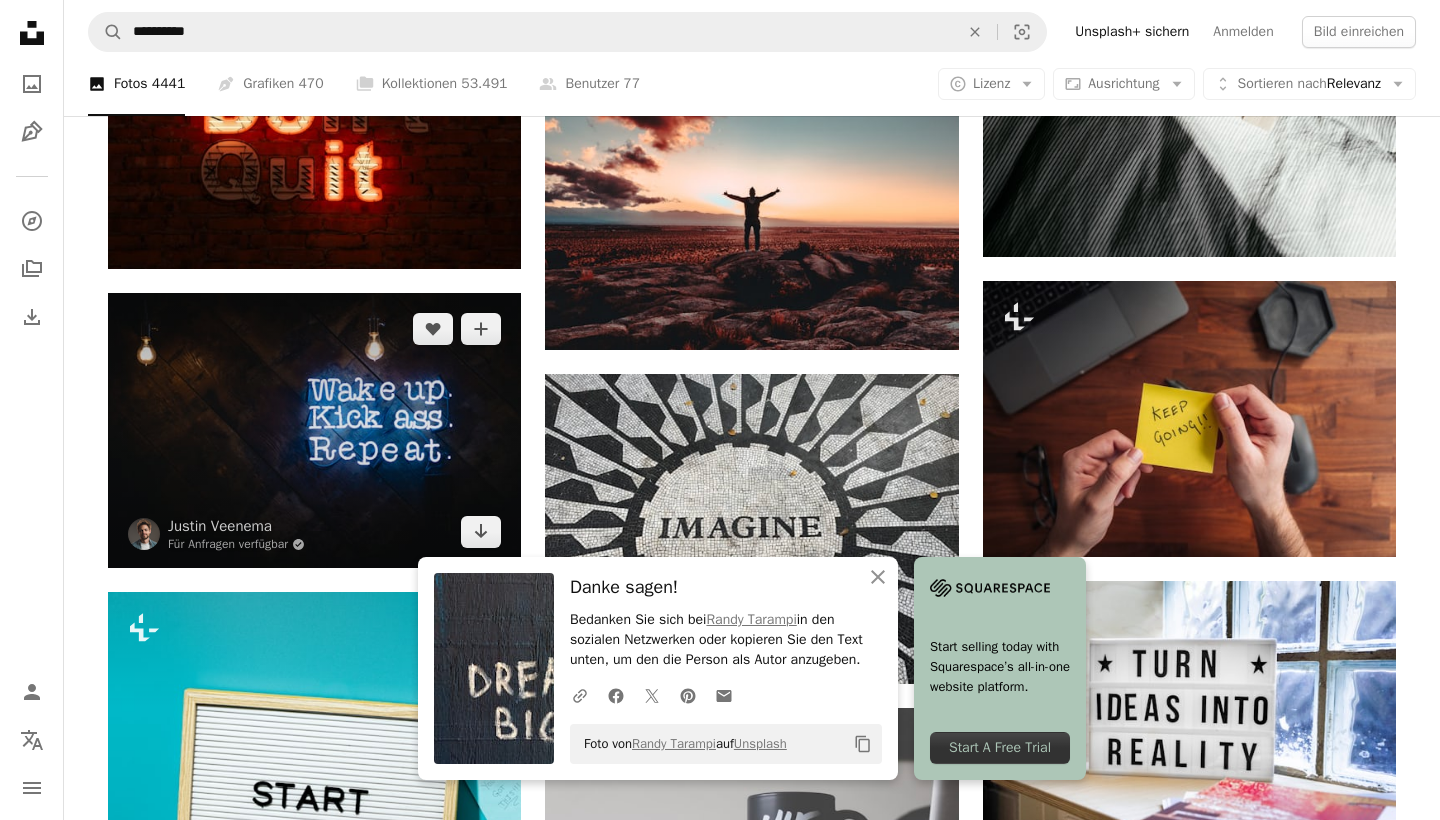 click at bounding box center (314, 430) 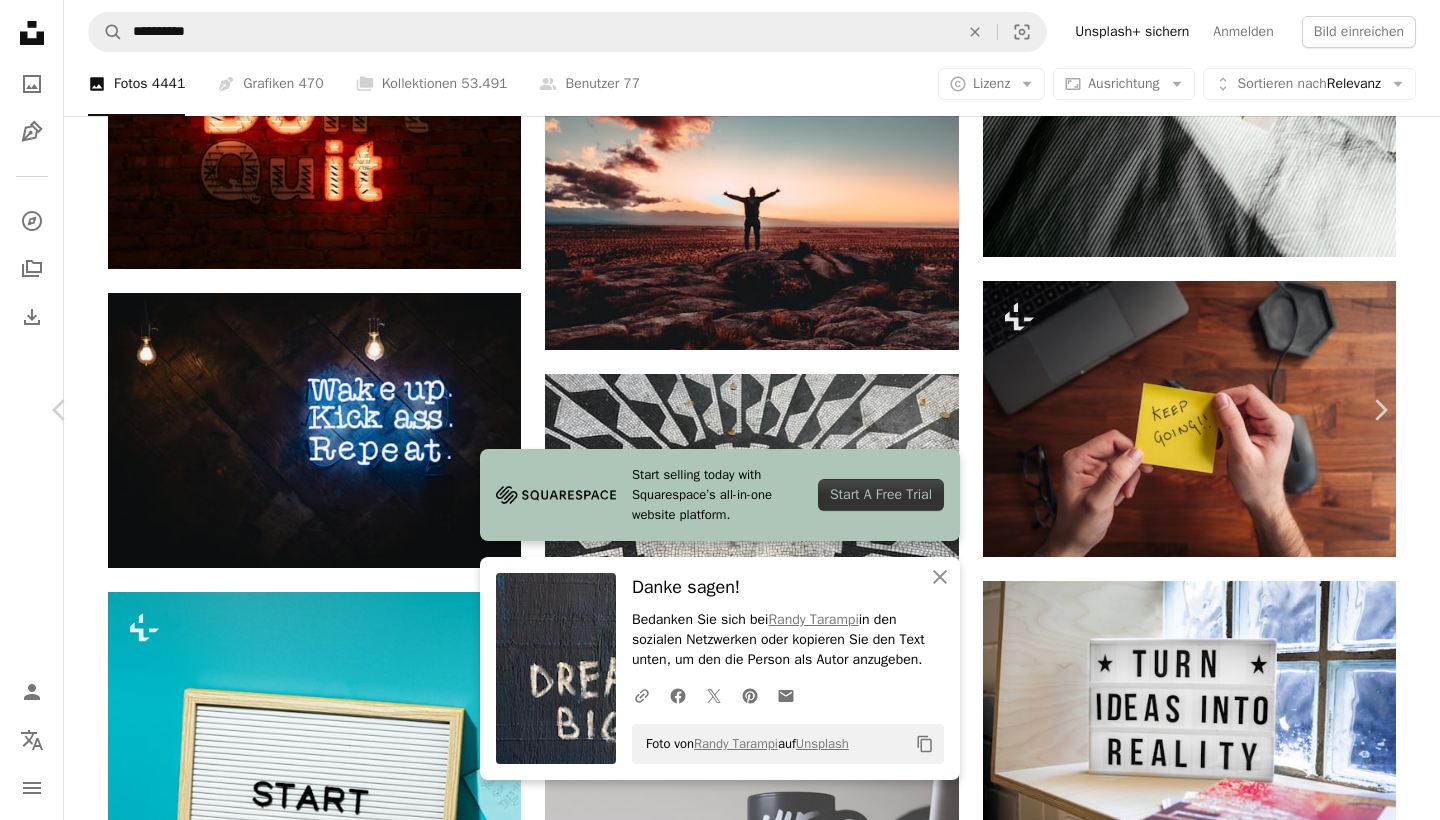 scroll, scrollTop: 1153, scrollLeft: 0, axis: vertical 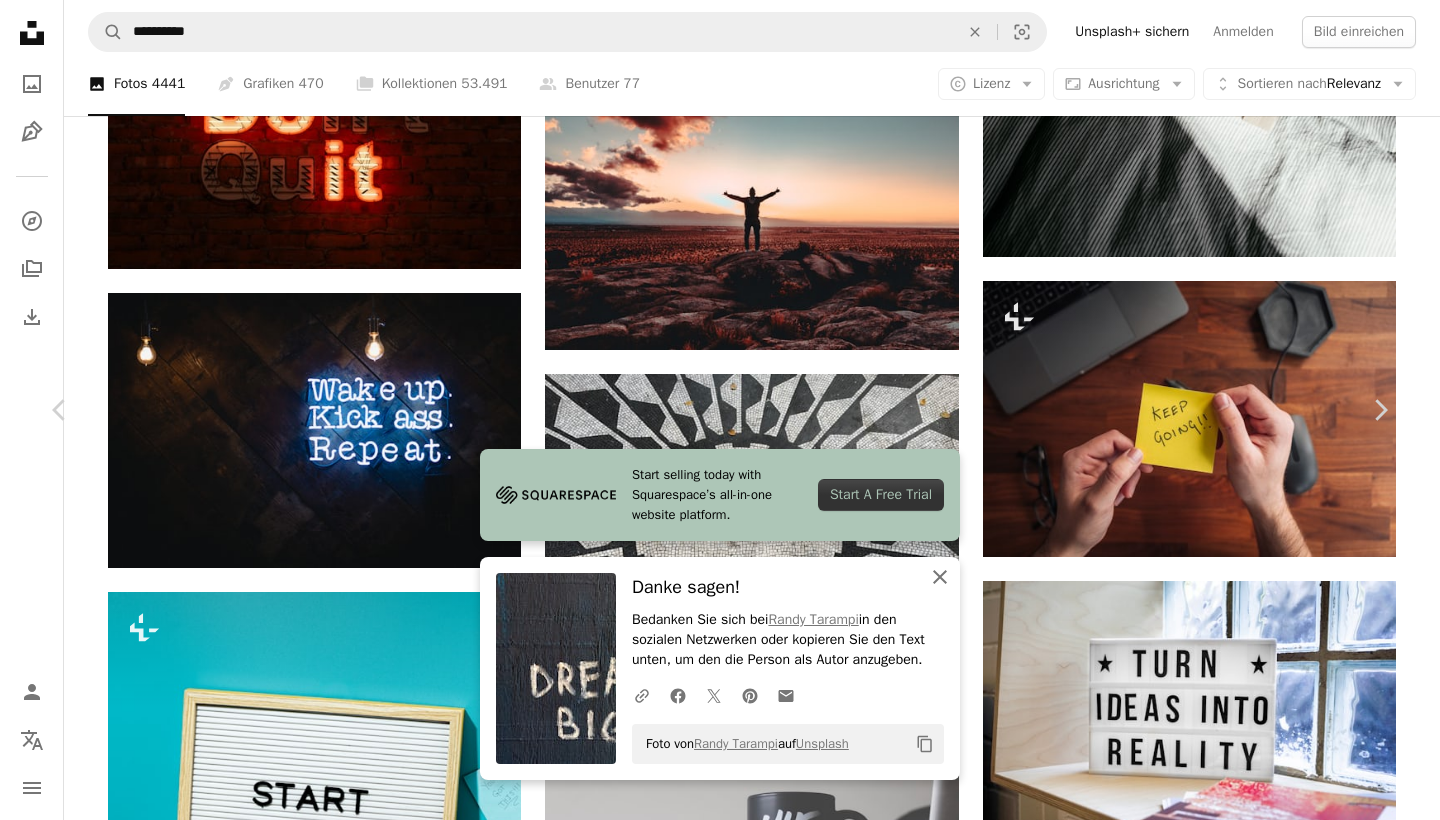 click on "An X shape" 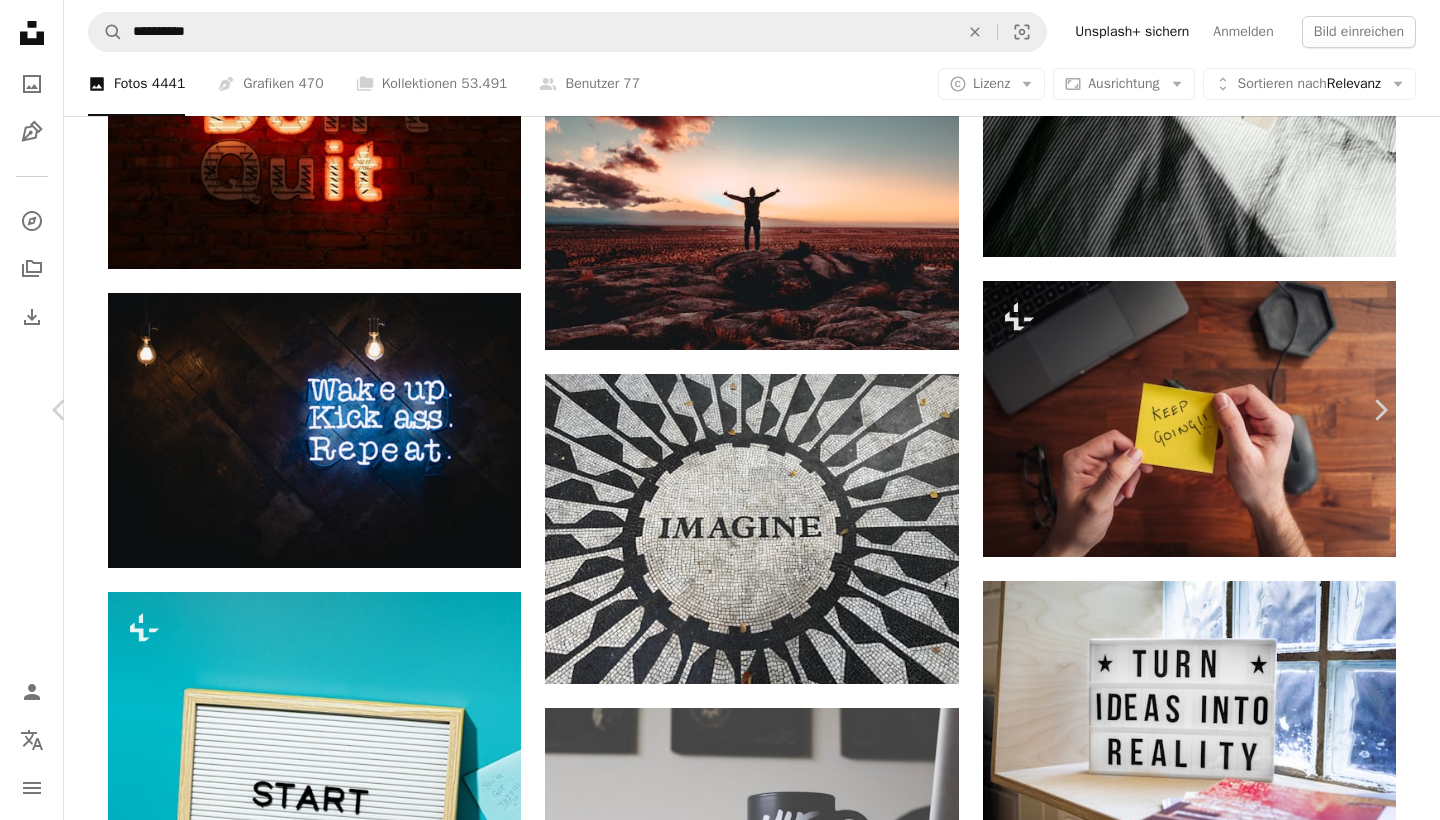 scroll, scrollTop: 0, scrollLeft: 0, axis: both 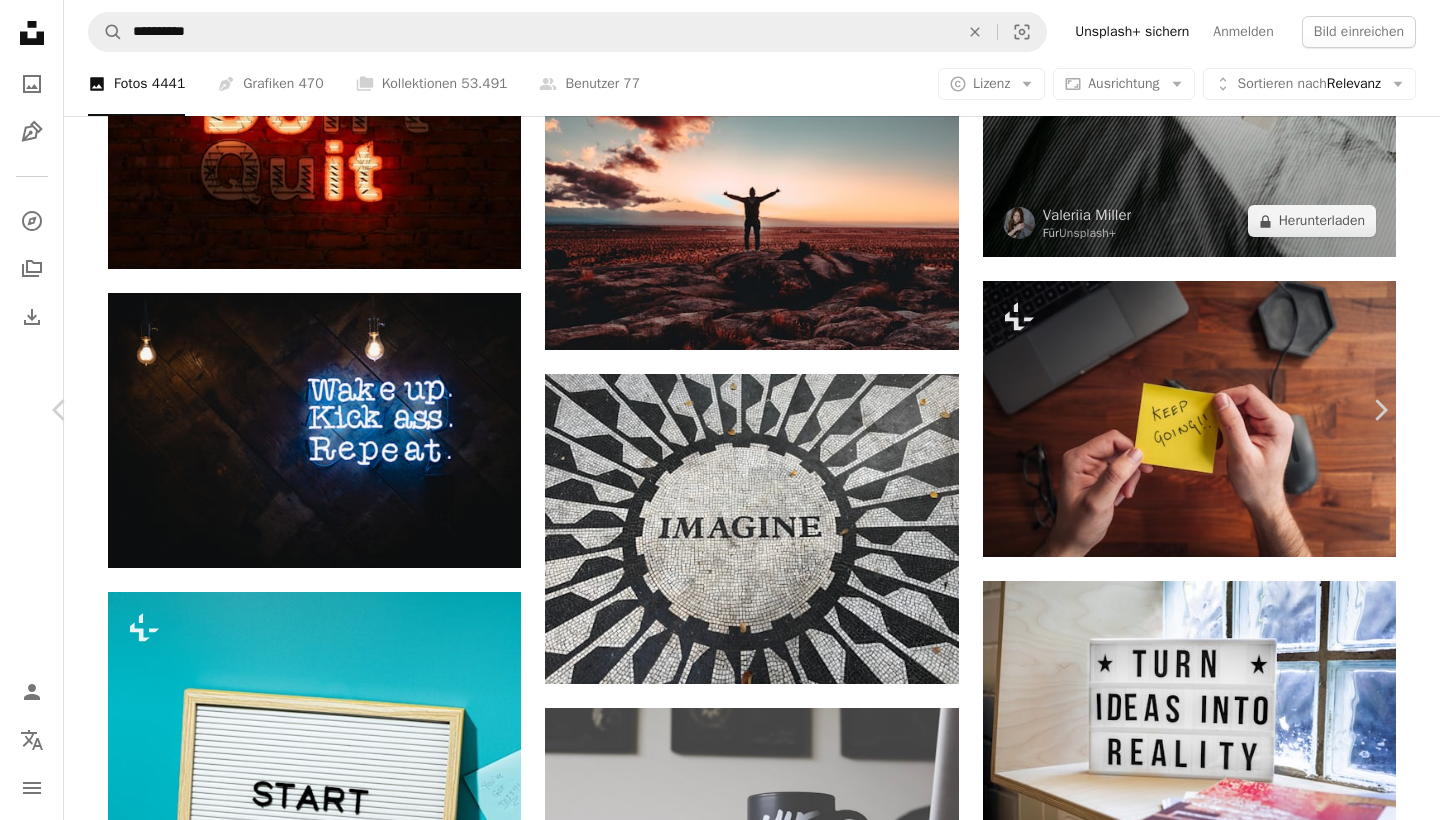 drag, startPoint x: 1383, startPoint y: 241, endPoint x: 1343, endPoint y: 234, distance: 40.60788 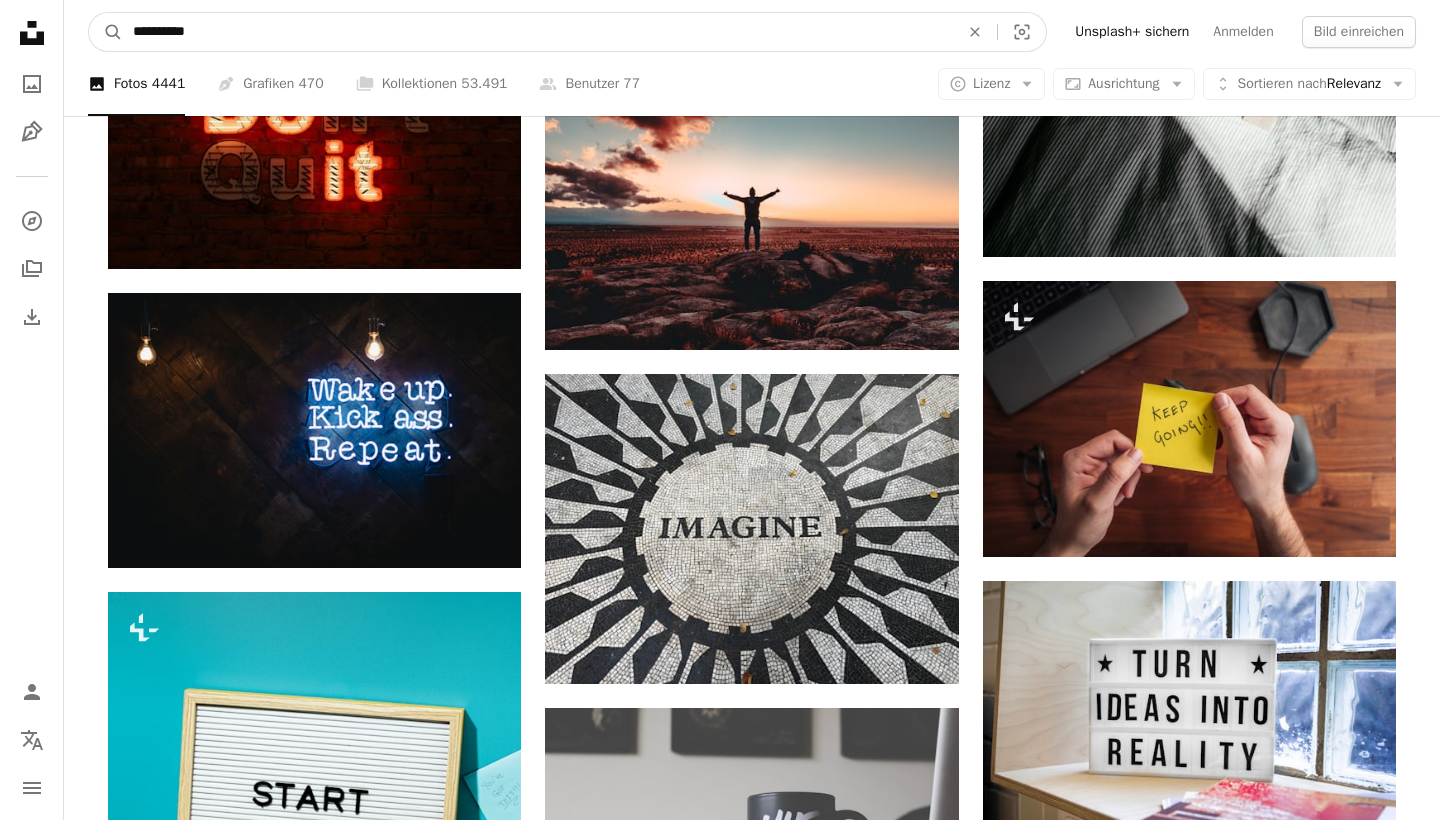 click on "**********" at bounding box center [538, 32] 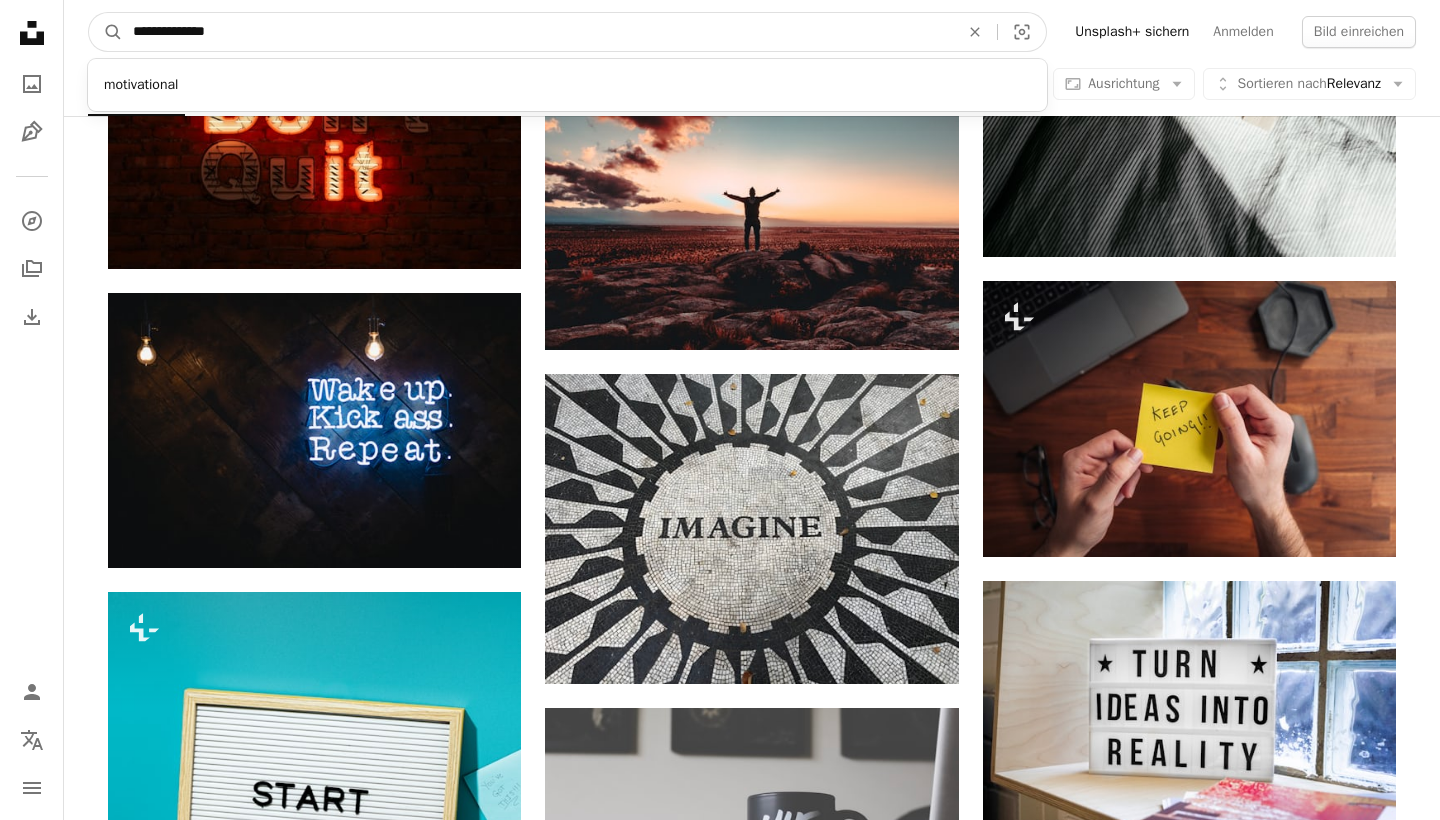 type on "**********" 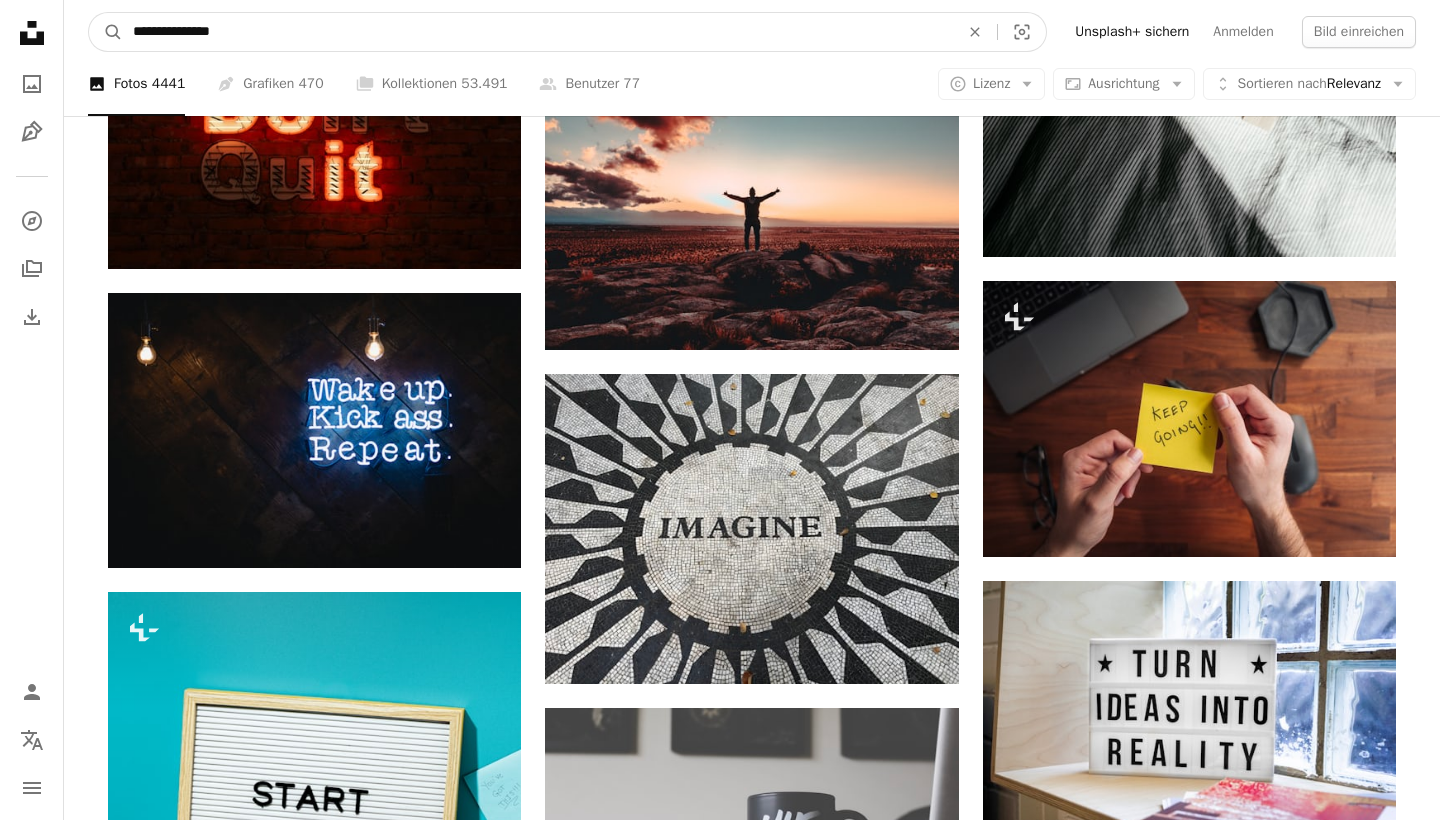 click on "A magnifying glass" at bounding box center (106, 32) 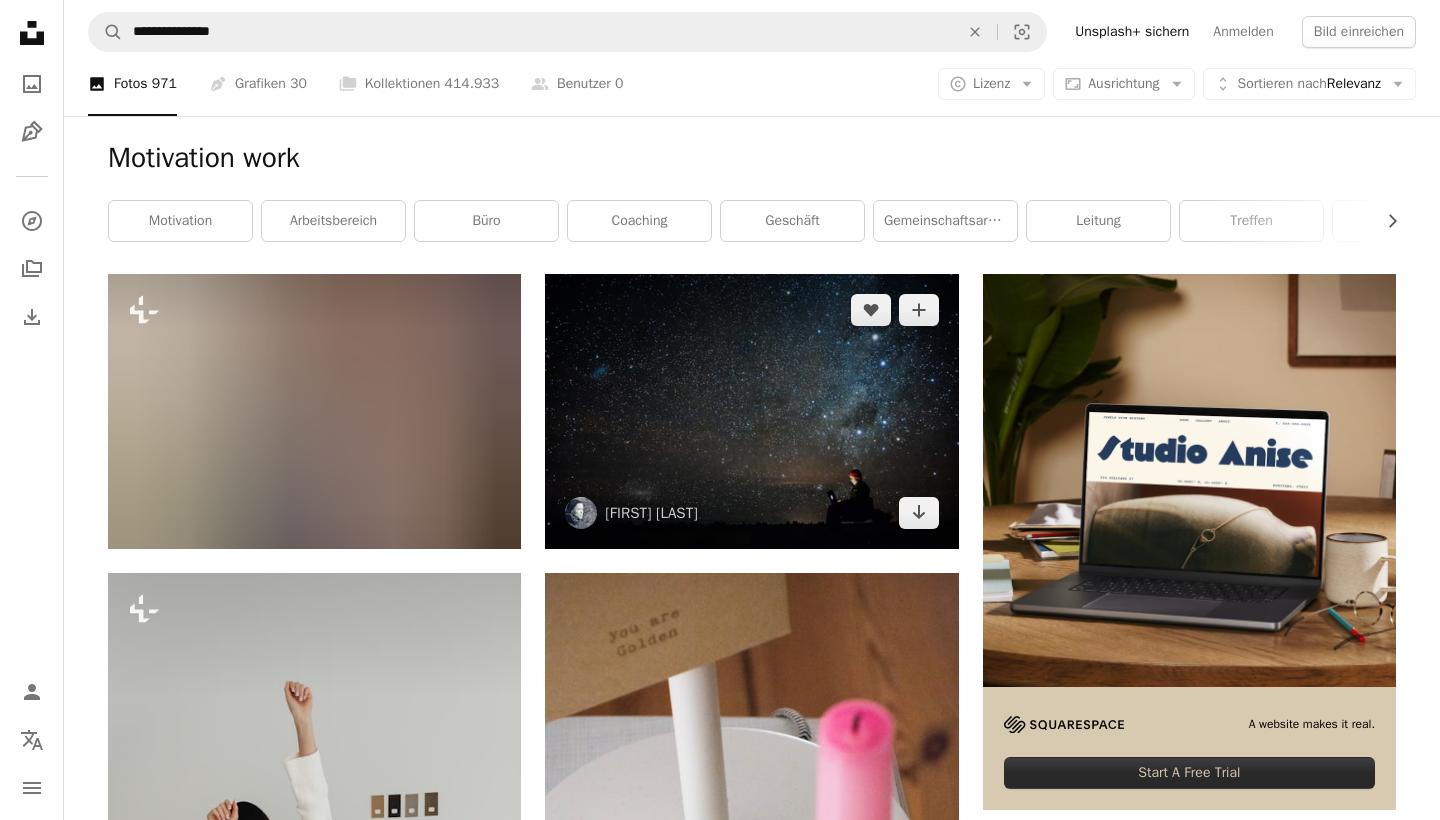 scroll, scrollTop: 0, scrollLeft: 0, axis: both 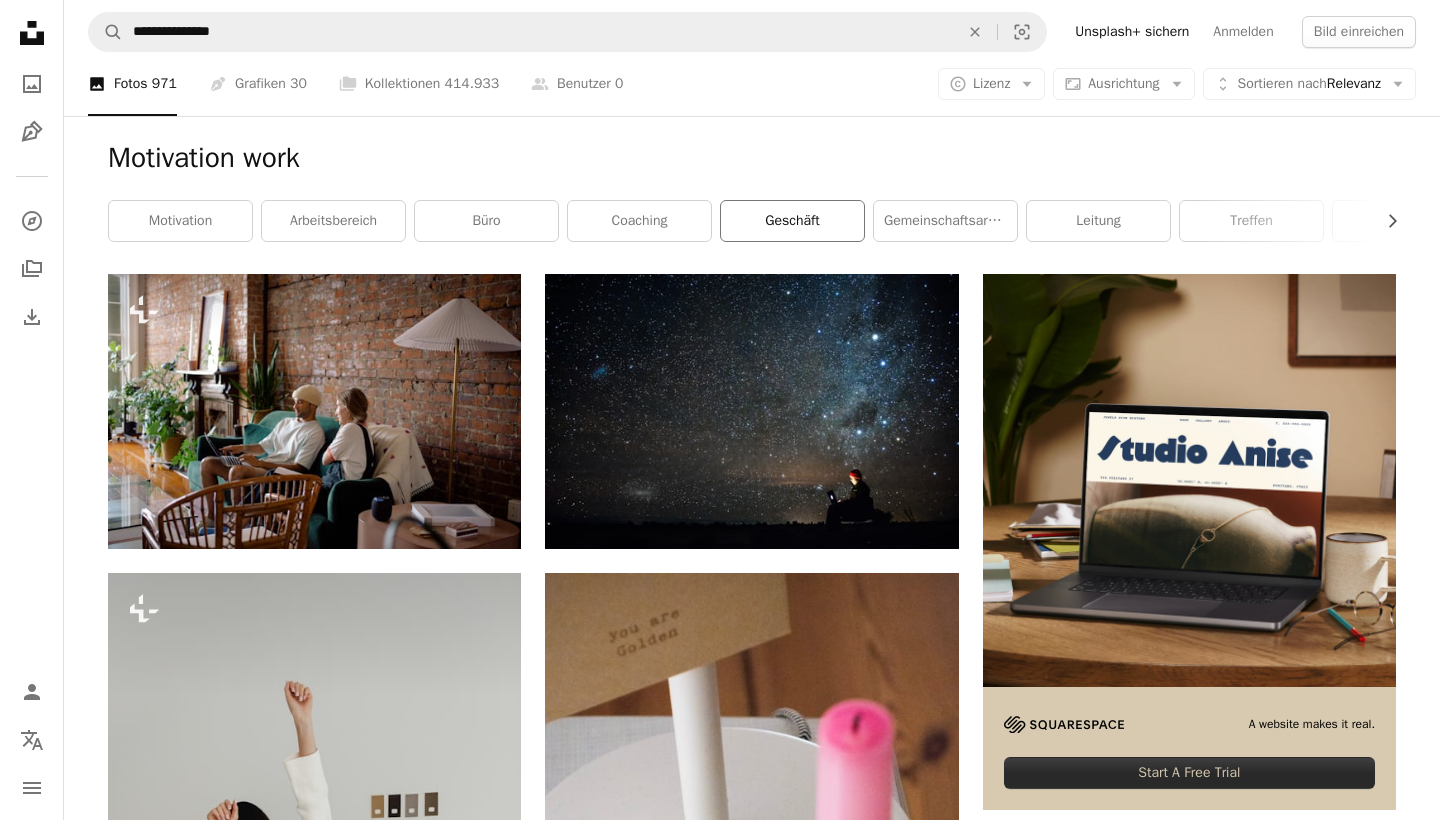 click on "Geschäft" at bounding box center [792, 221] 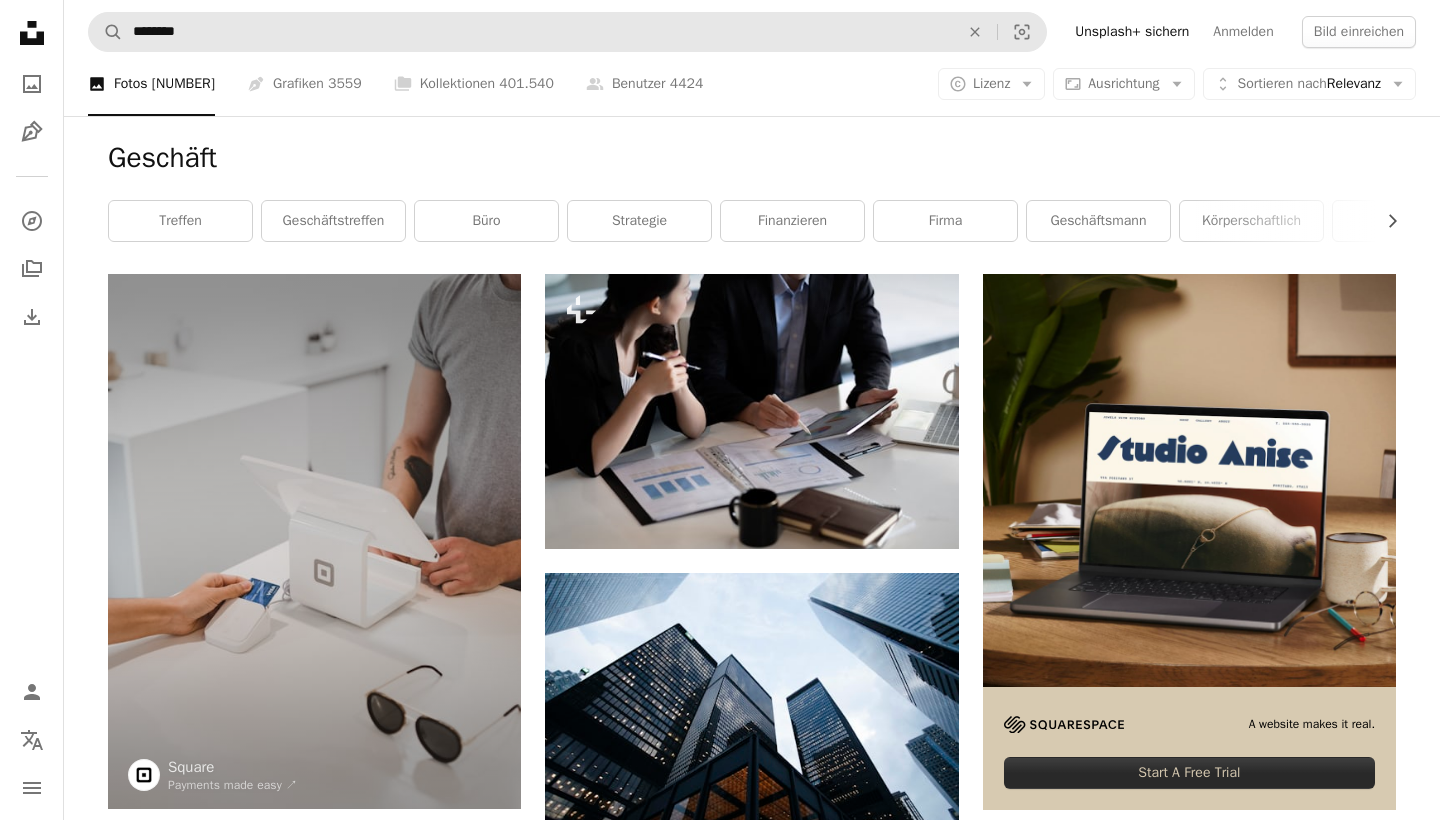 scroll, scrollTop: 0, scrollLeft: 0, axis: both 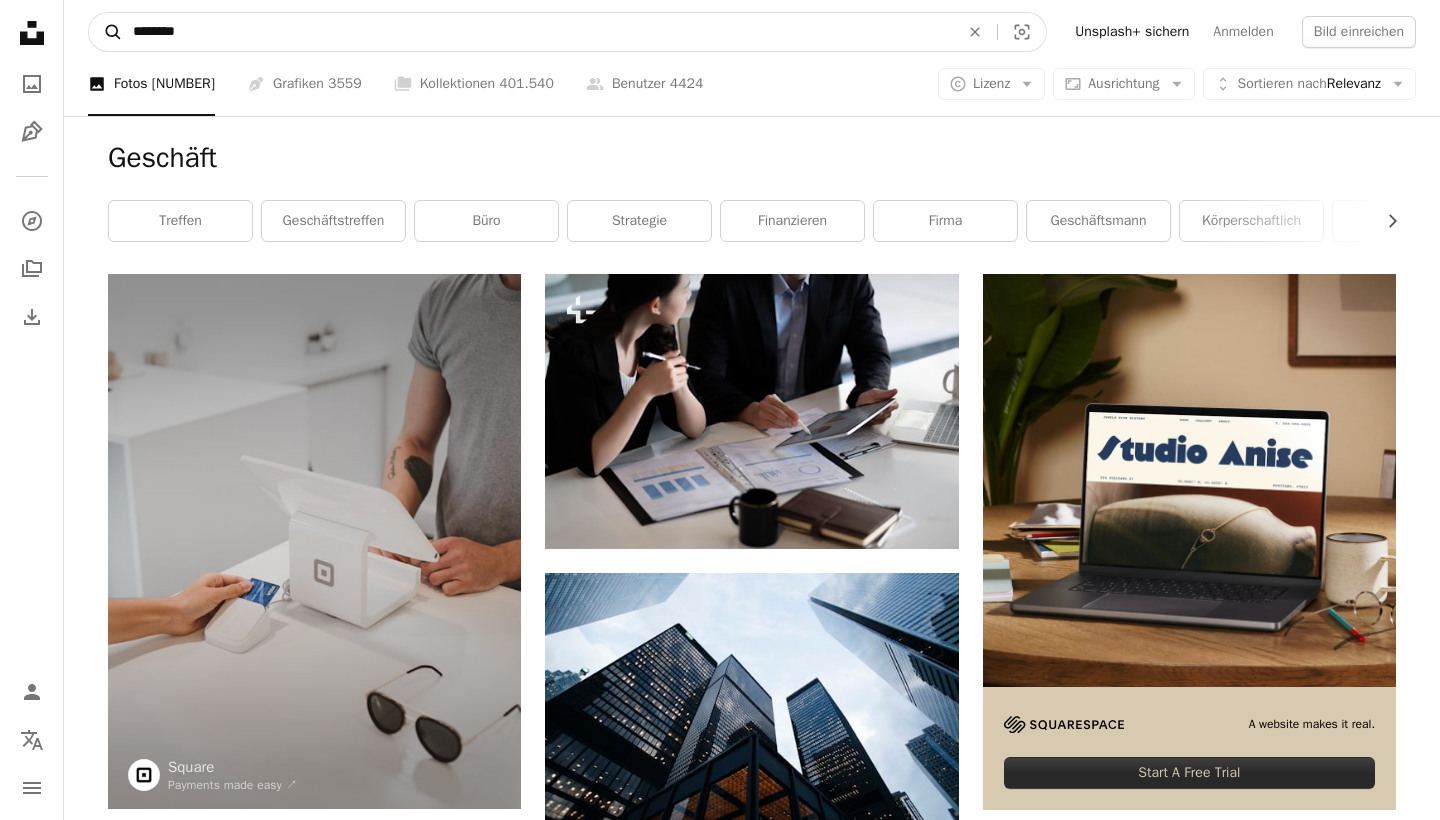 drag, startPoint x: 197, startPoint y: 34, endPoint x: 116, endPoint y: 17, distance: 82.764725 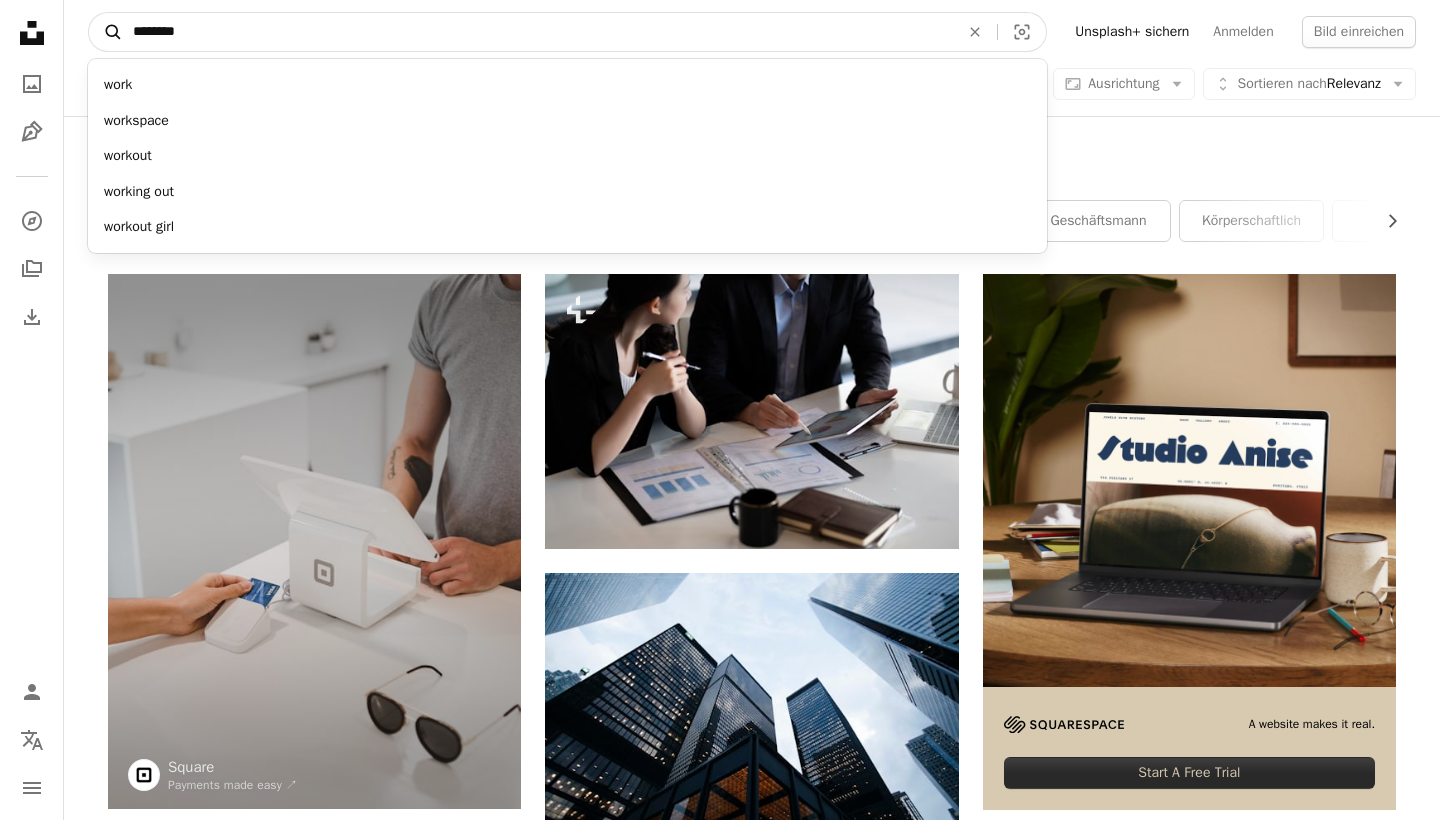 type on "*********" 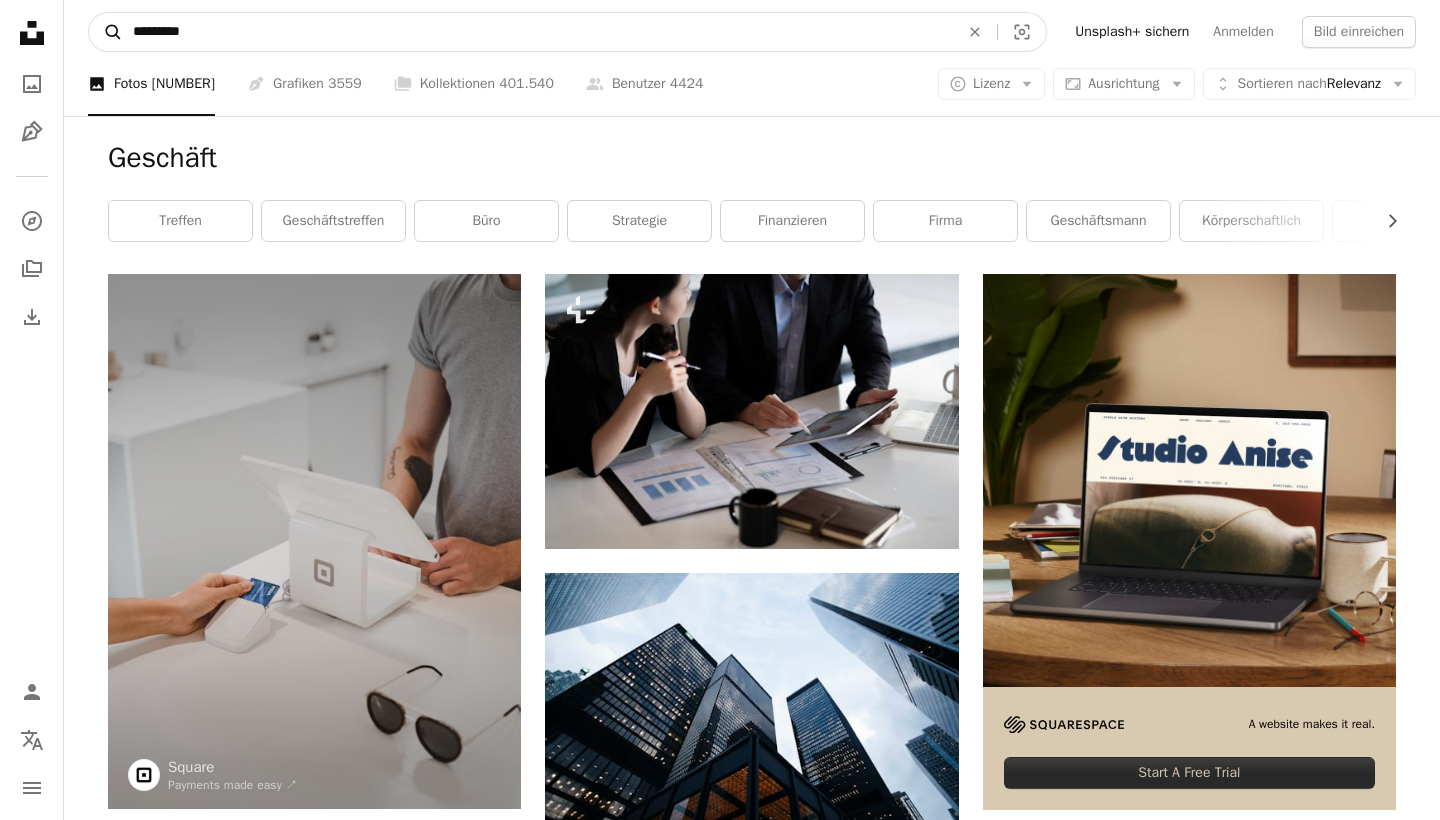 click on "A magnifying glass" at bounding box center (106, 32) 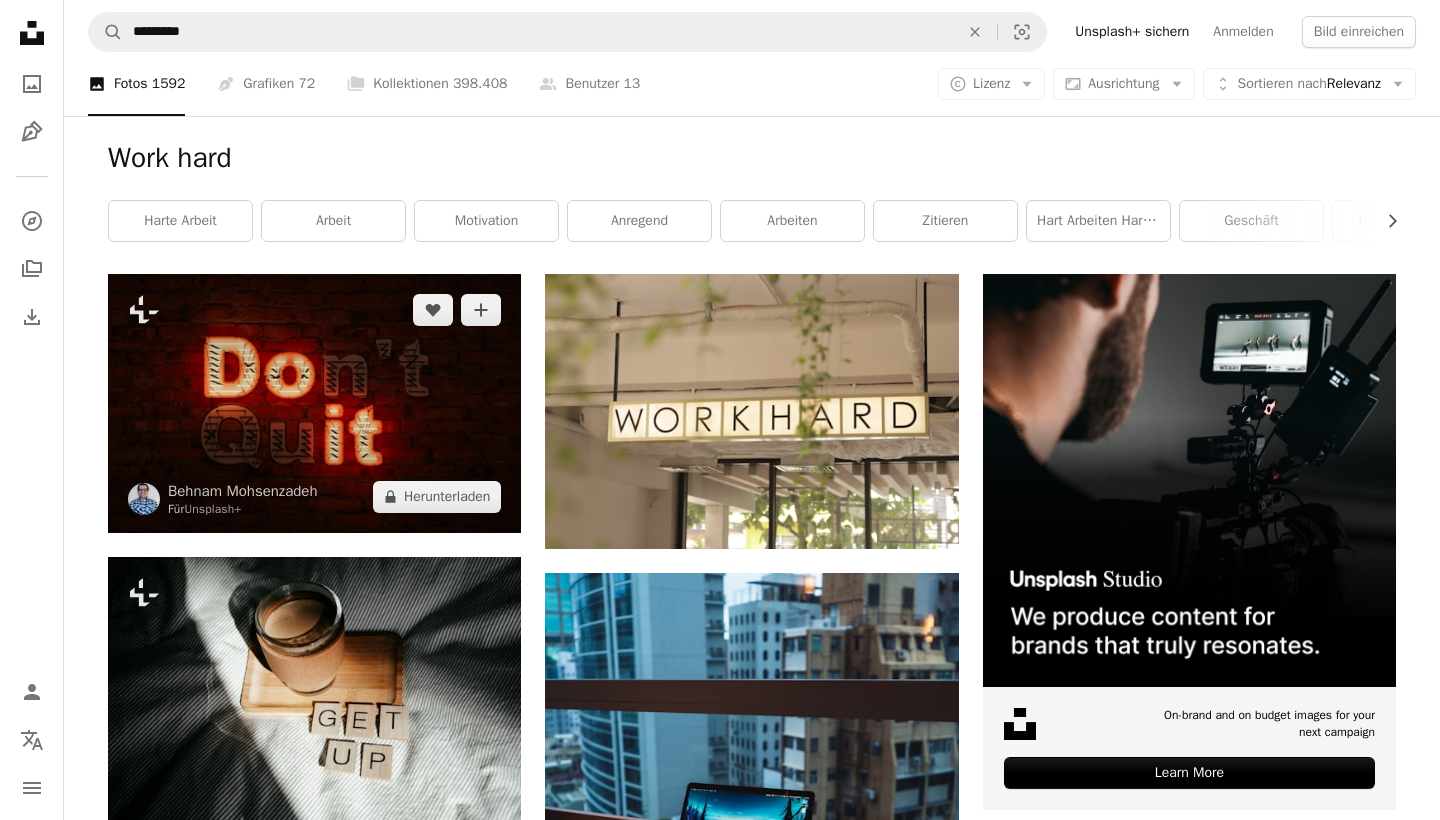 scroll, scrollTop: 0, scrollLeft: 0, axis: both 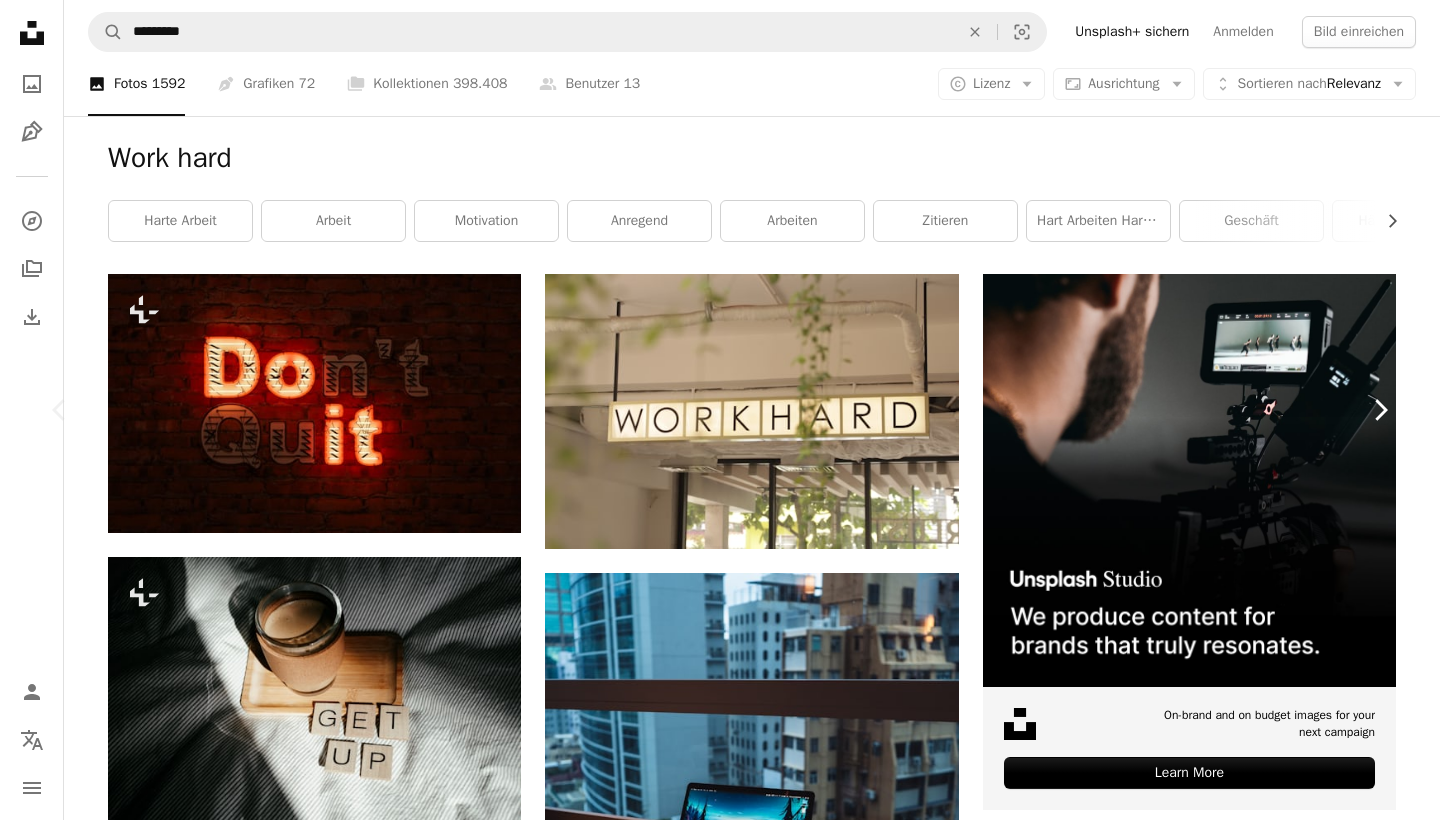 click on "Chevron right" at bounding box center (1380, 410) 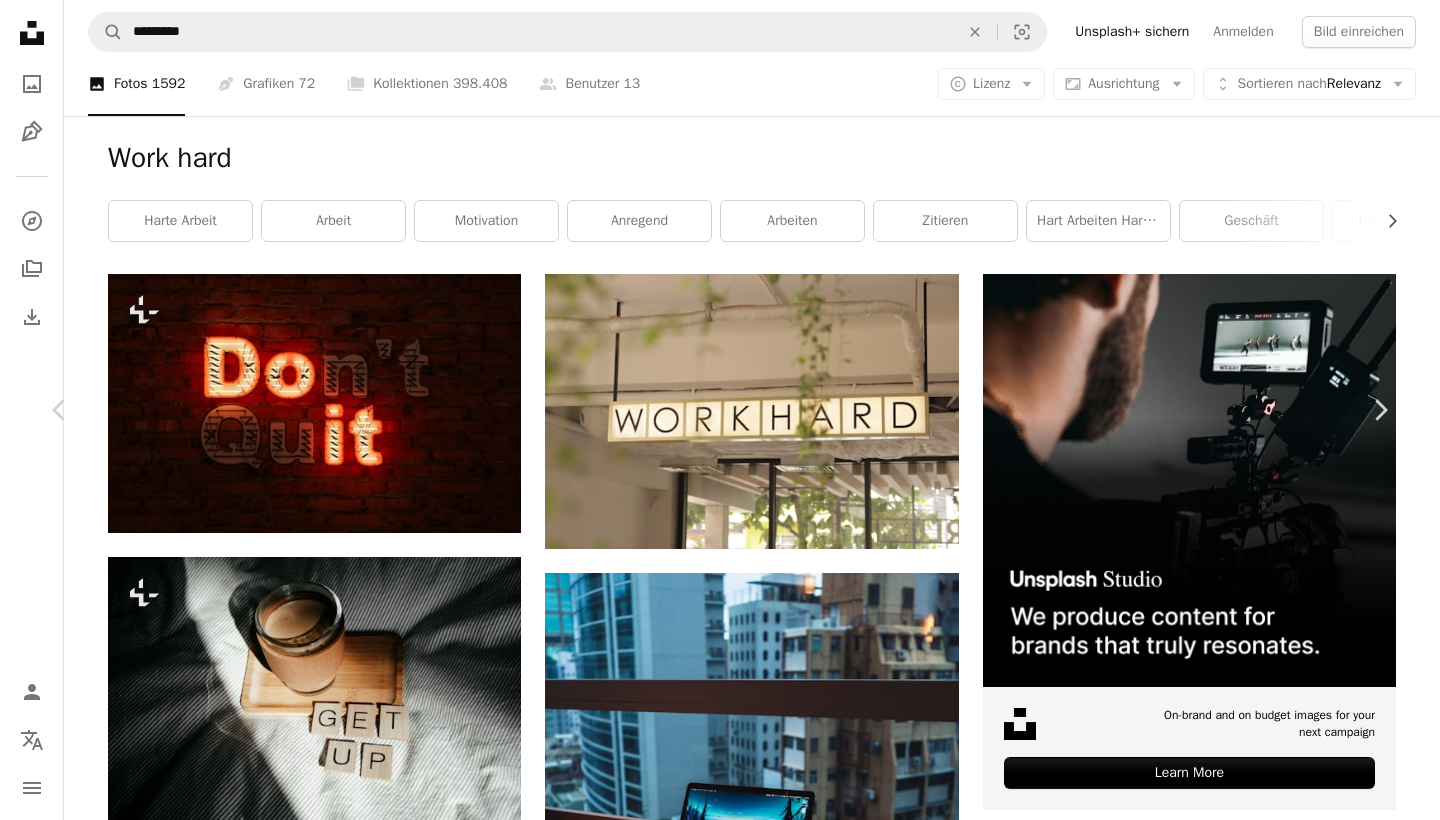 scroll, scrollTop: 0, scrollLeft: 0, axis: both 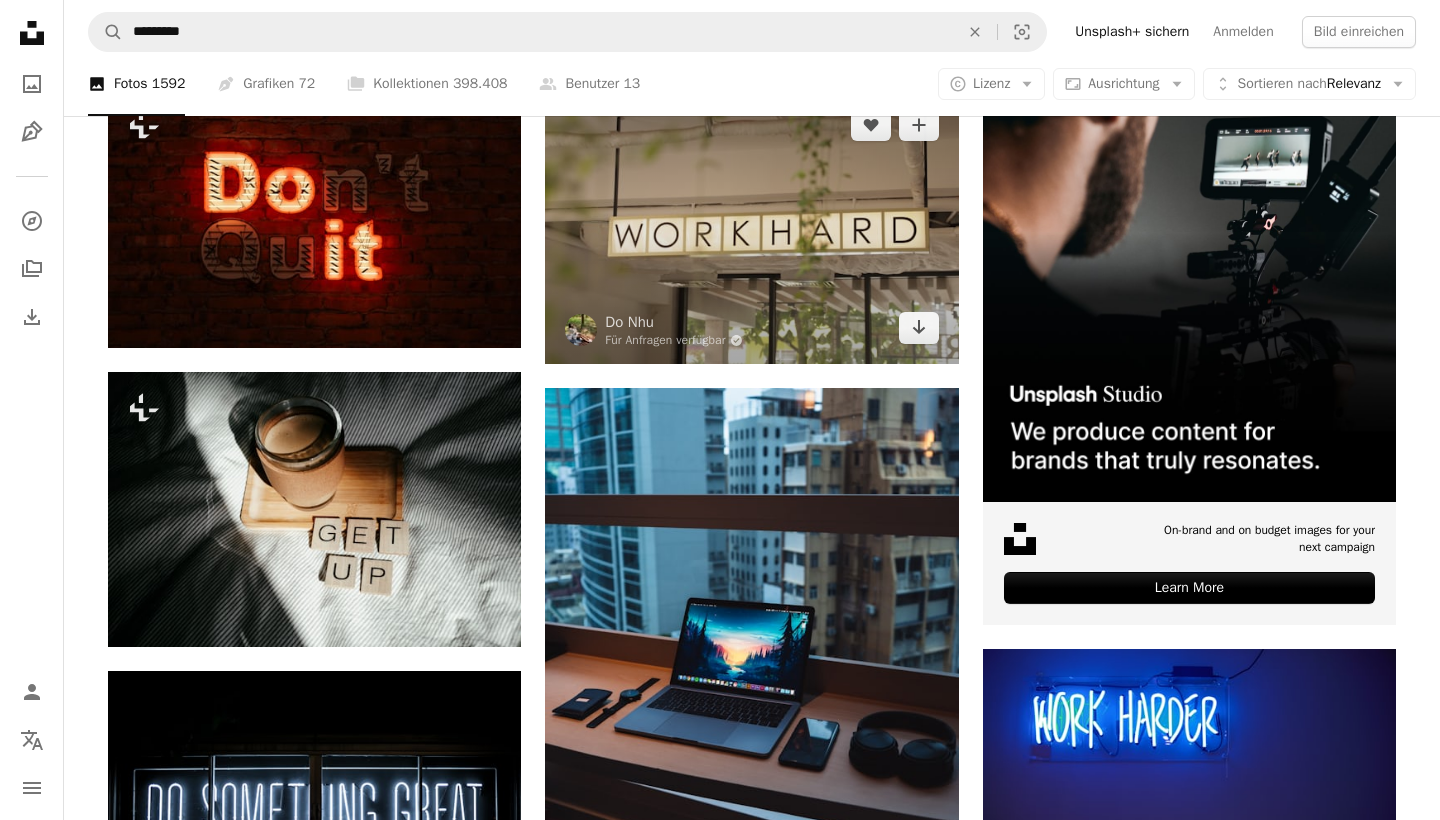 click at bounding box center [751, 226] 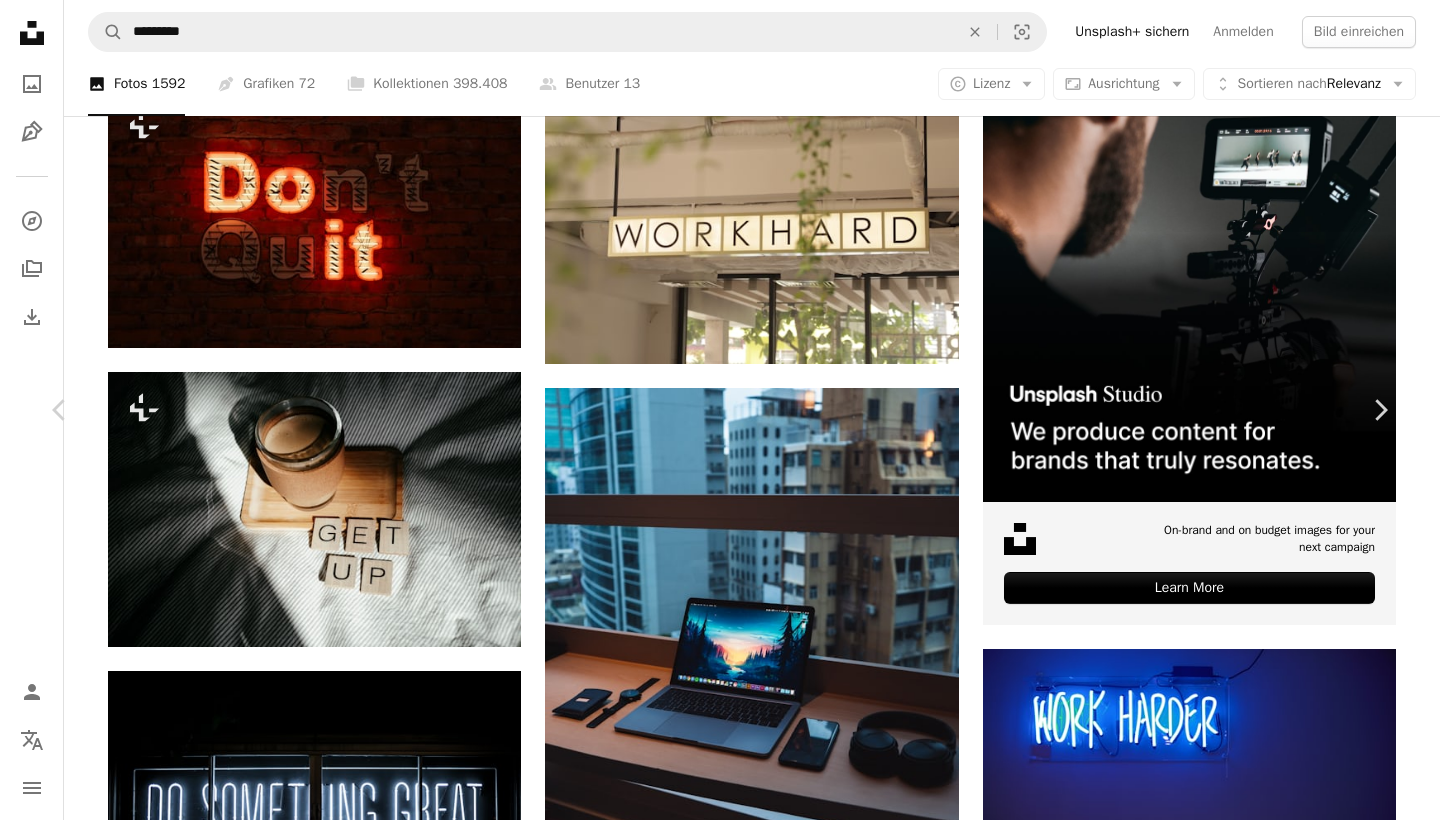 scroll, scrollTop: 8306, scrollLeft: 0, axis: vertical 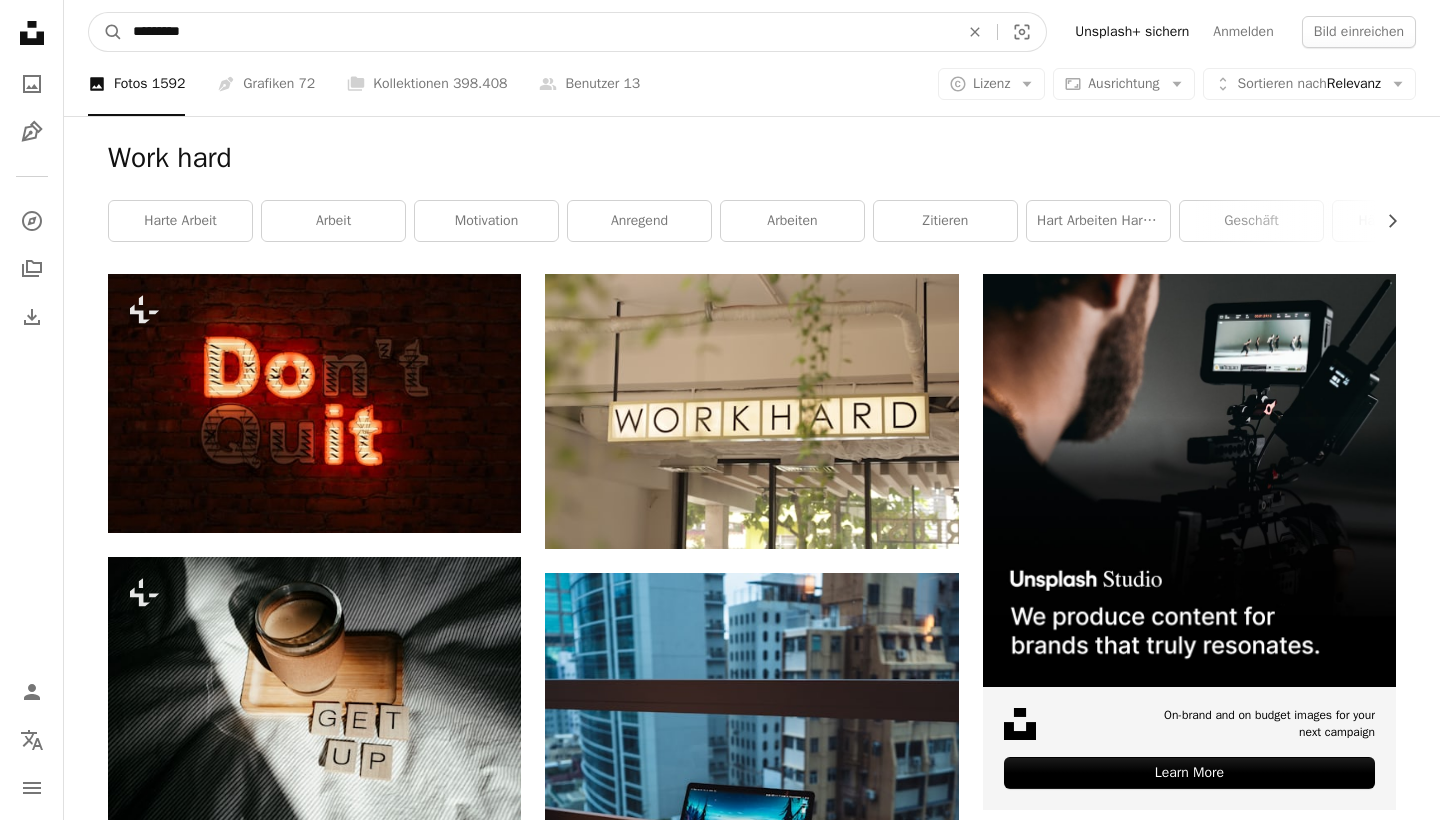 click on "*********" at bounding box center [538, 32] 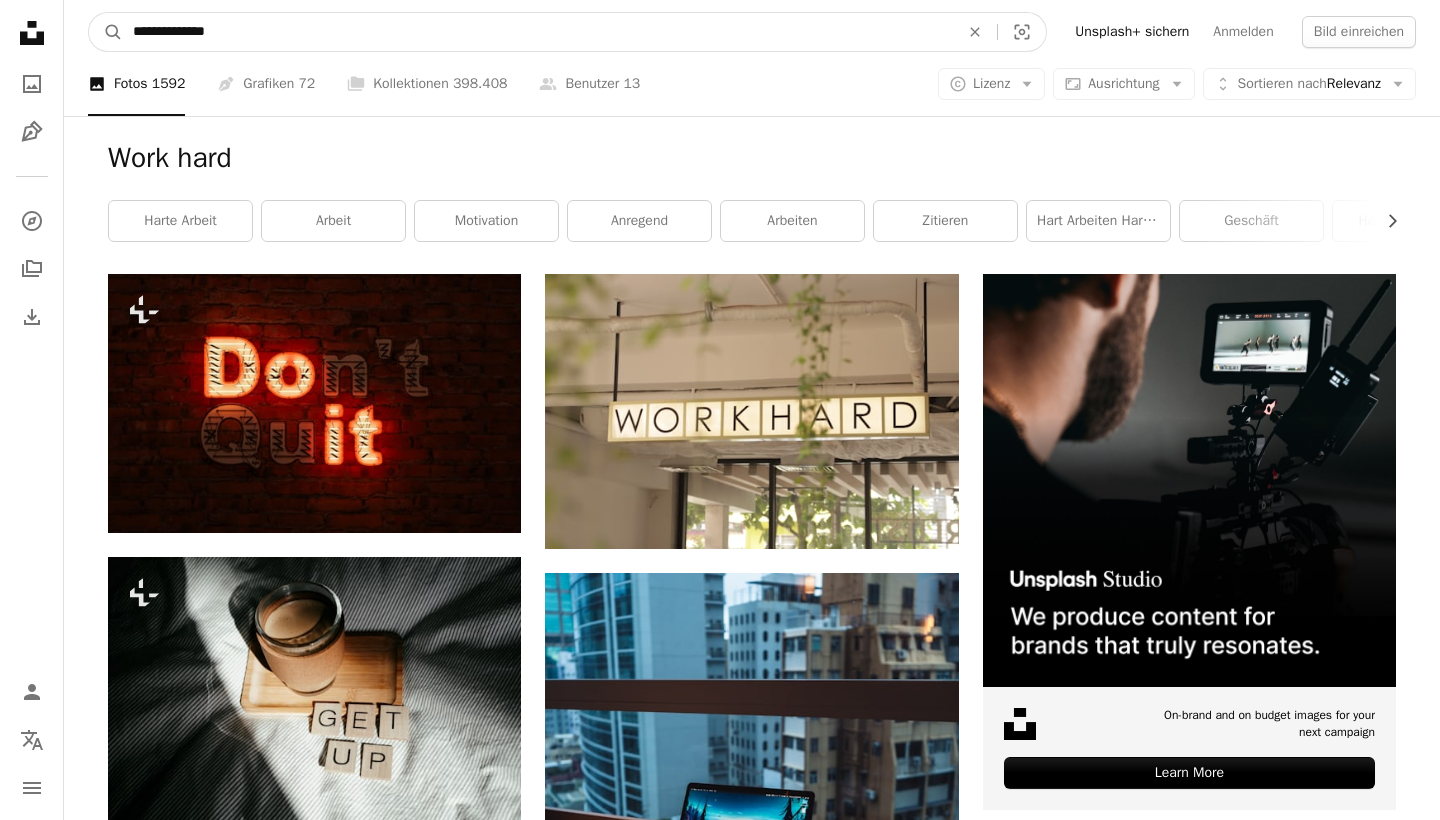 type on "**********" 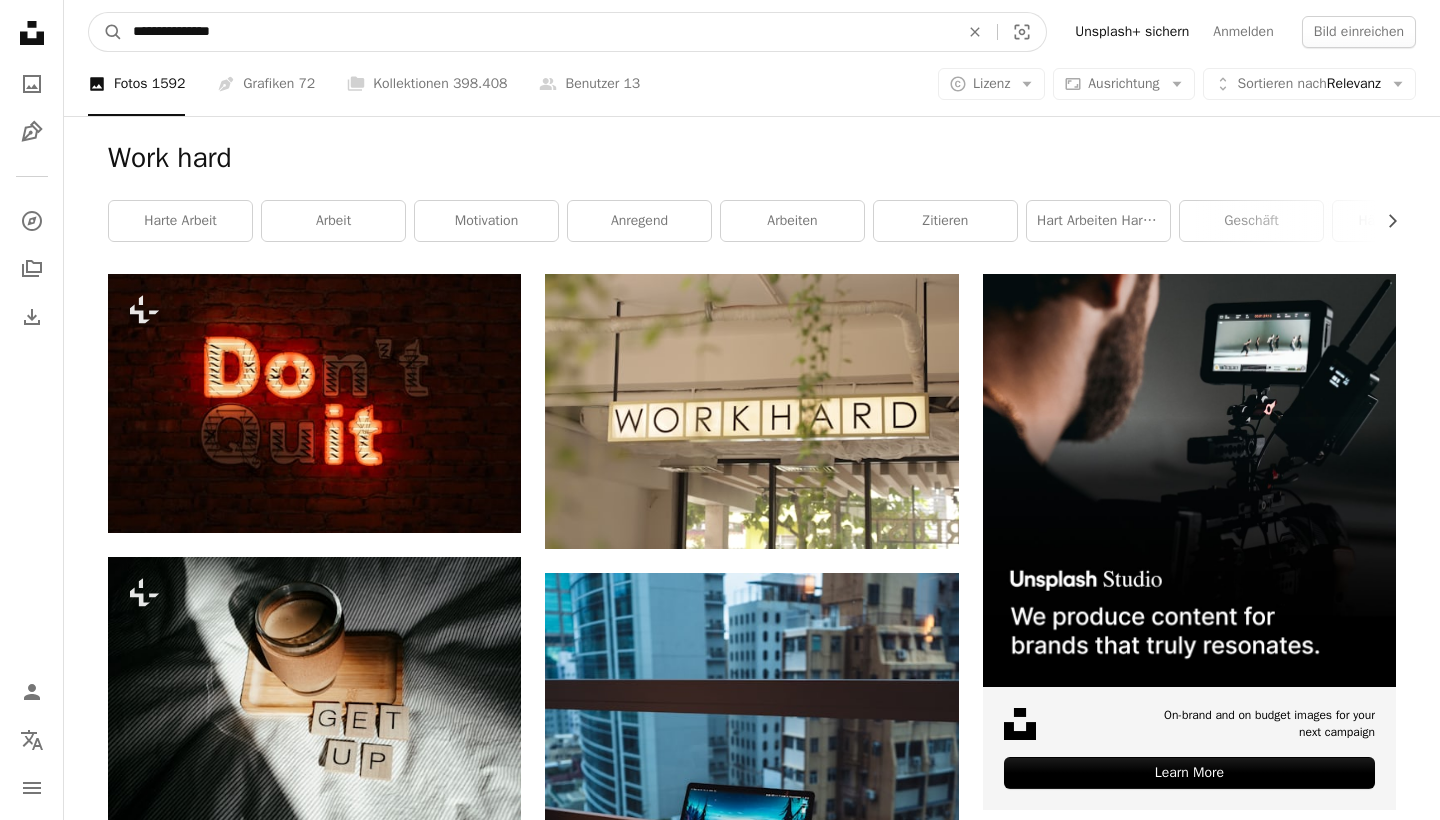click on "A magnifying glass" at bounding box center (106, 32) 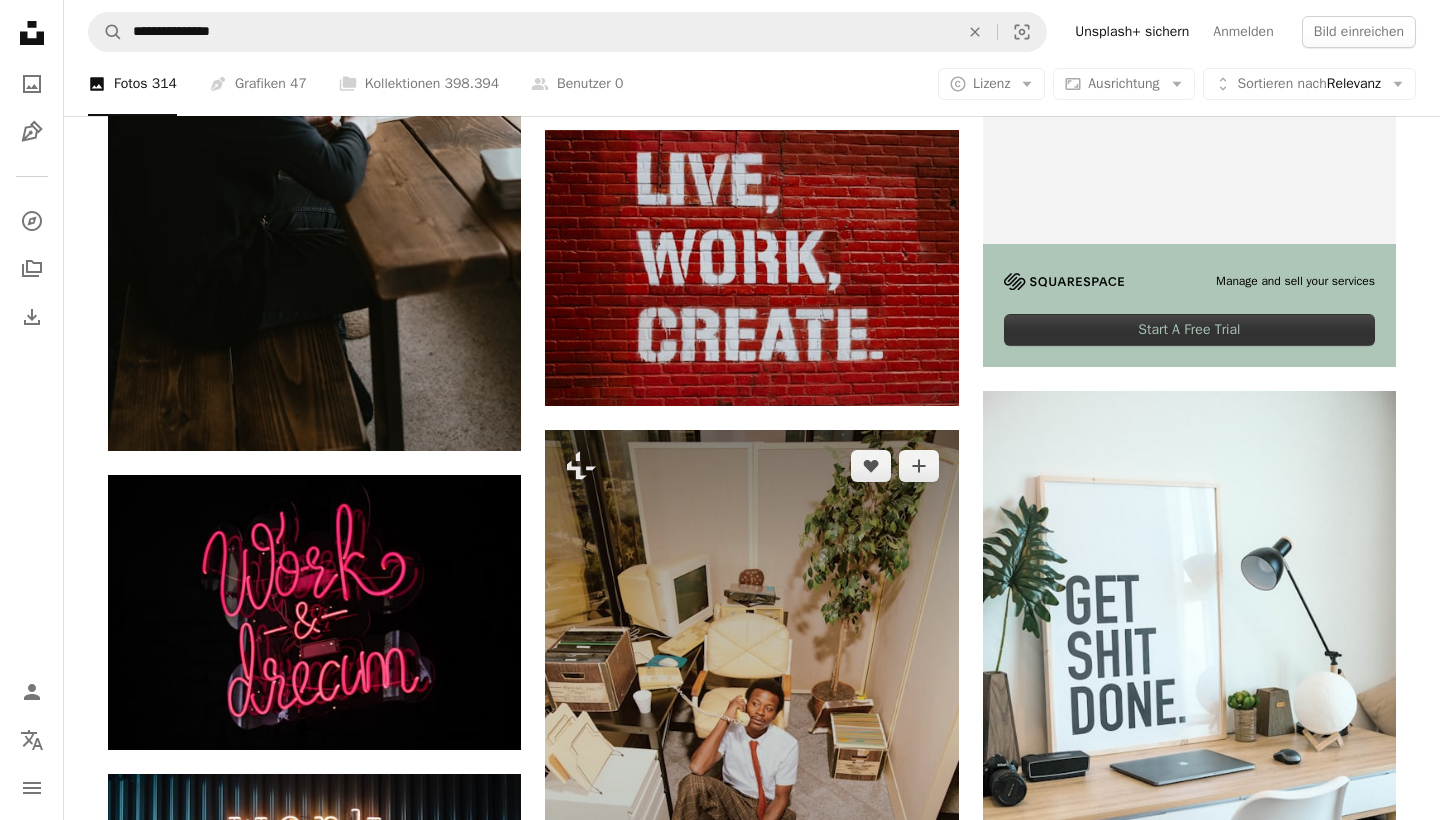 scroll, scrollTop: 519, scrollLeft: 0, axis: vertical 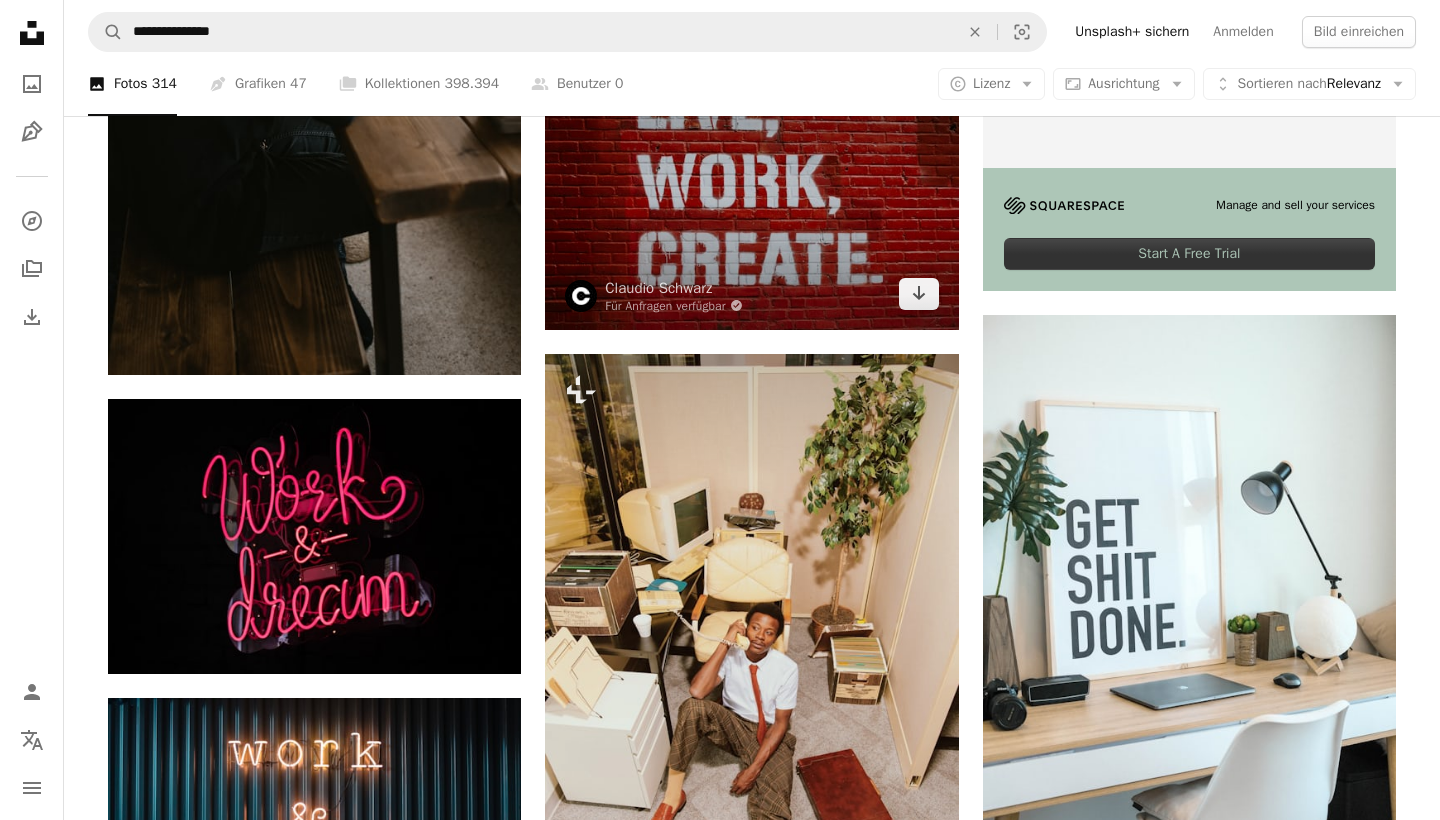 click at bounding box center (751, 191) 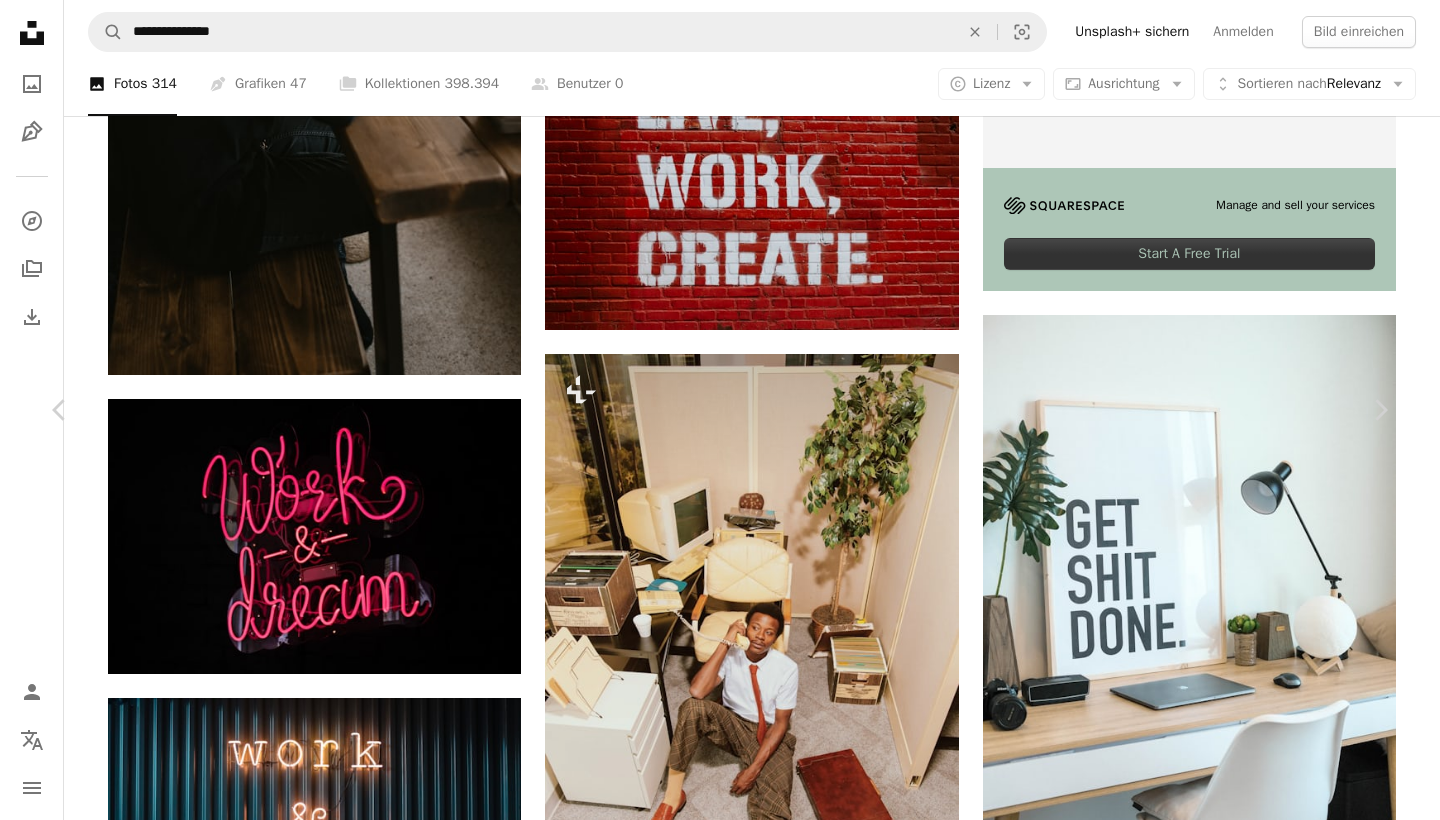 scroll, scrollTop: 5631, scrollLeft: 0, axis: vertical 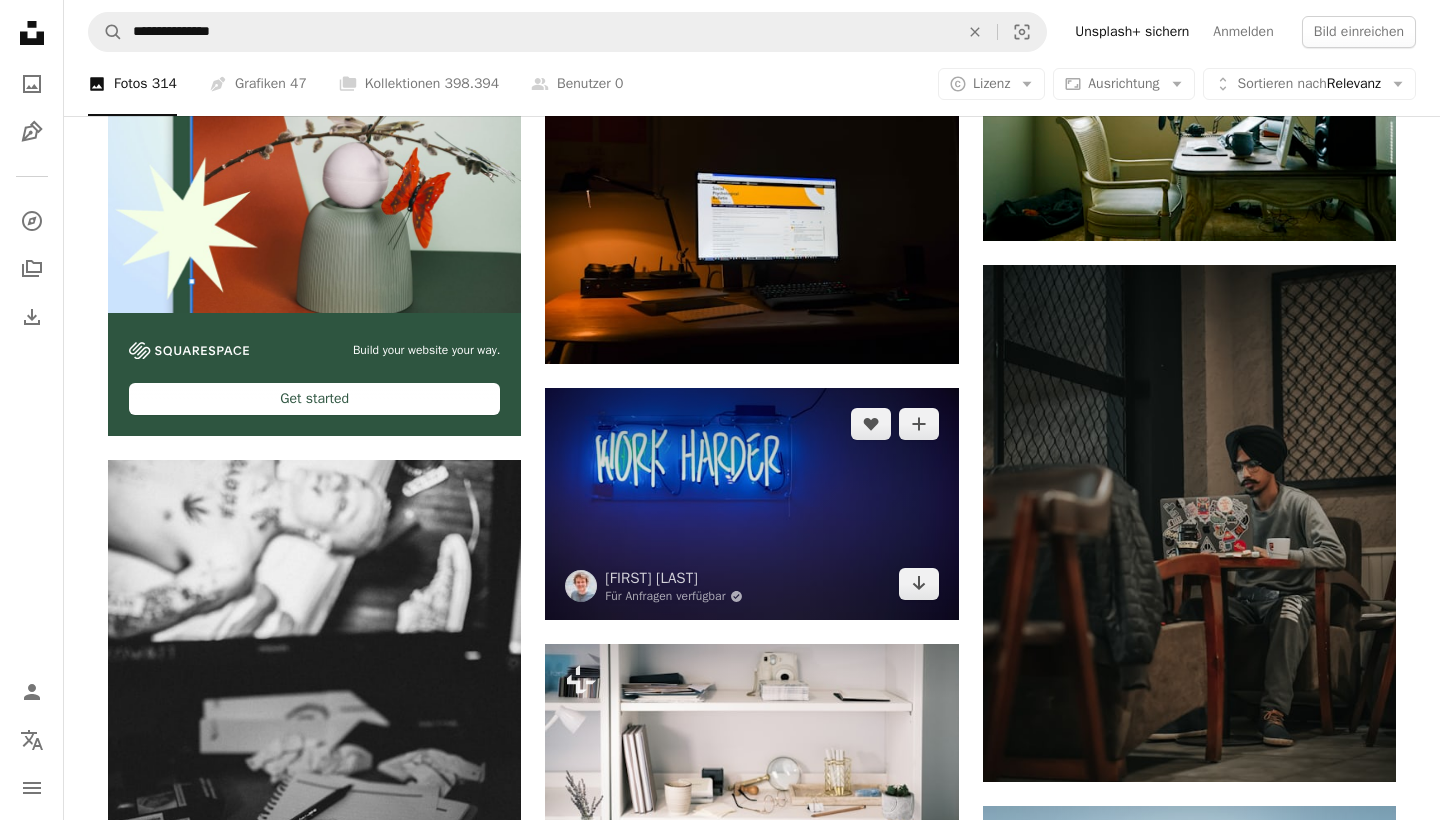click at bounding box center [751, 504] 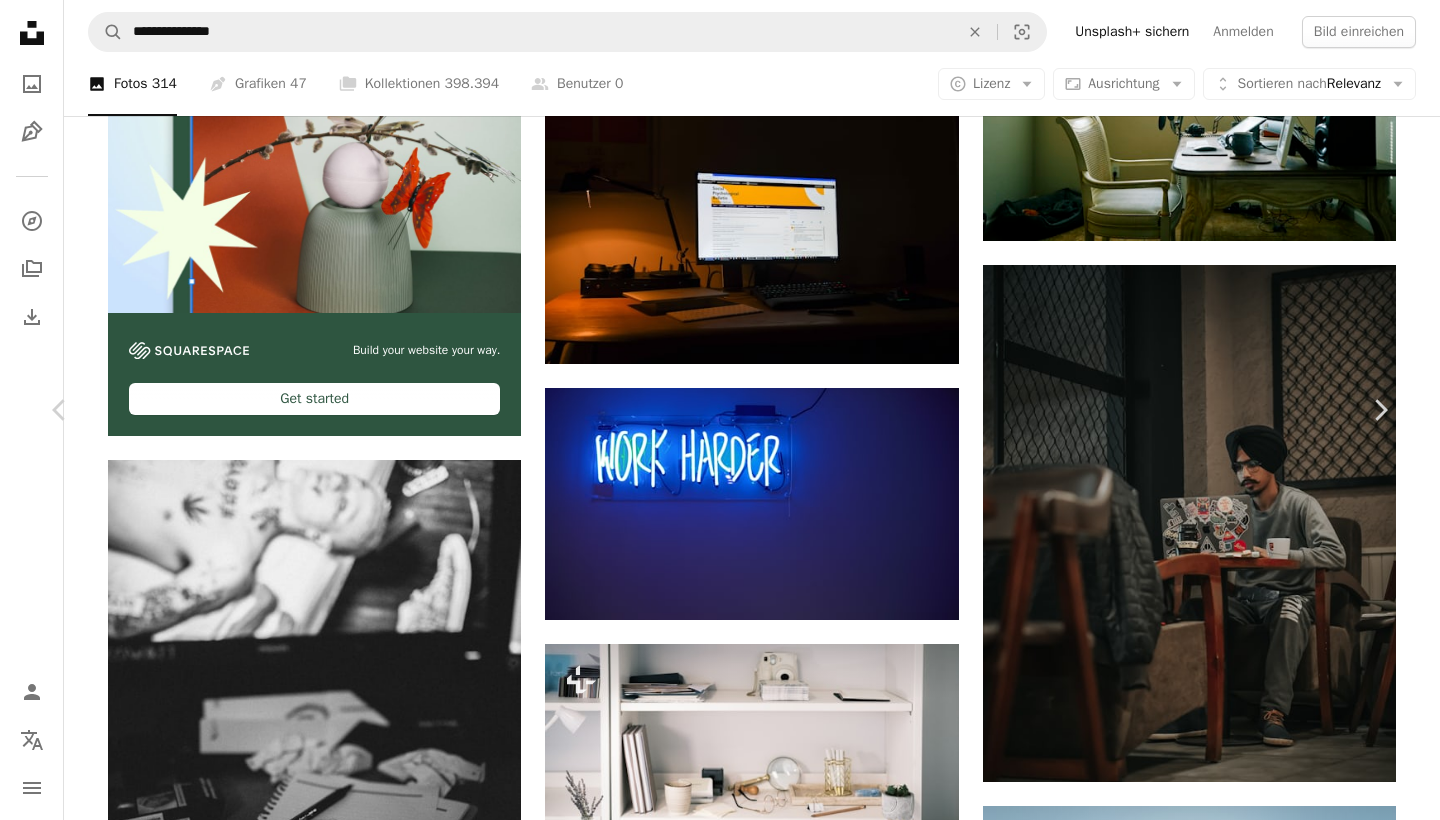 scroll, scrollTop: 8525, scrollLeft: 0, axis: vertical 